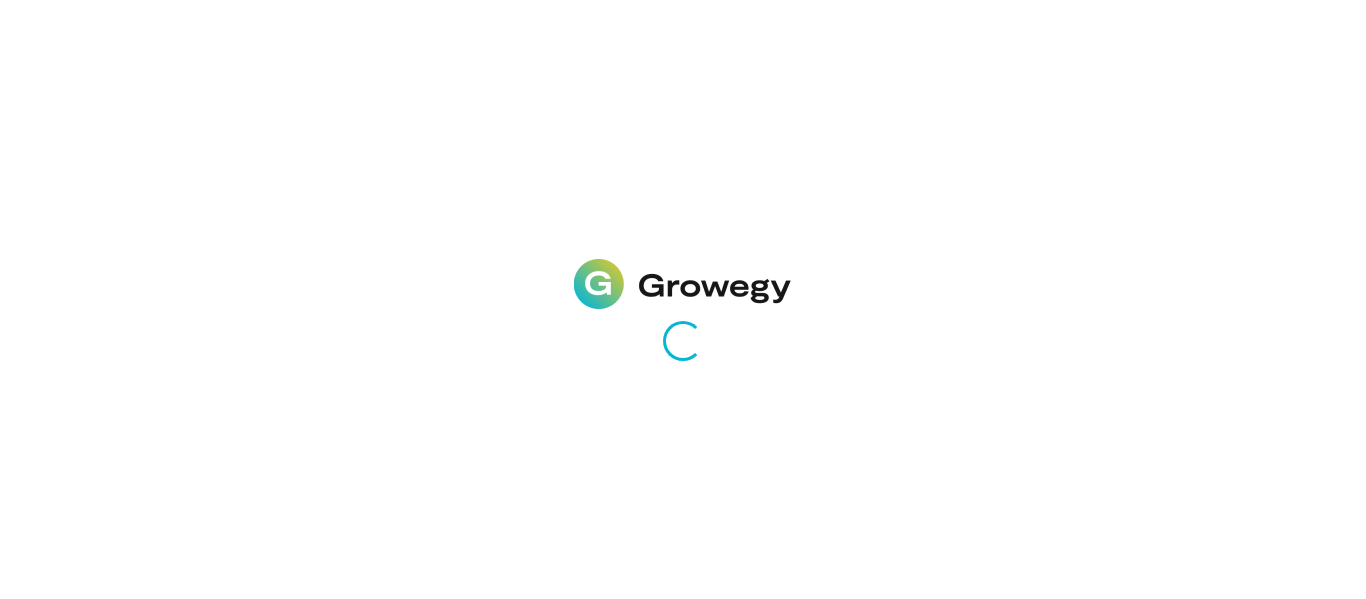 scroll, scrollTop: 0, scrollLeft: 0, axis: both 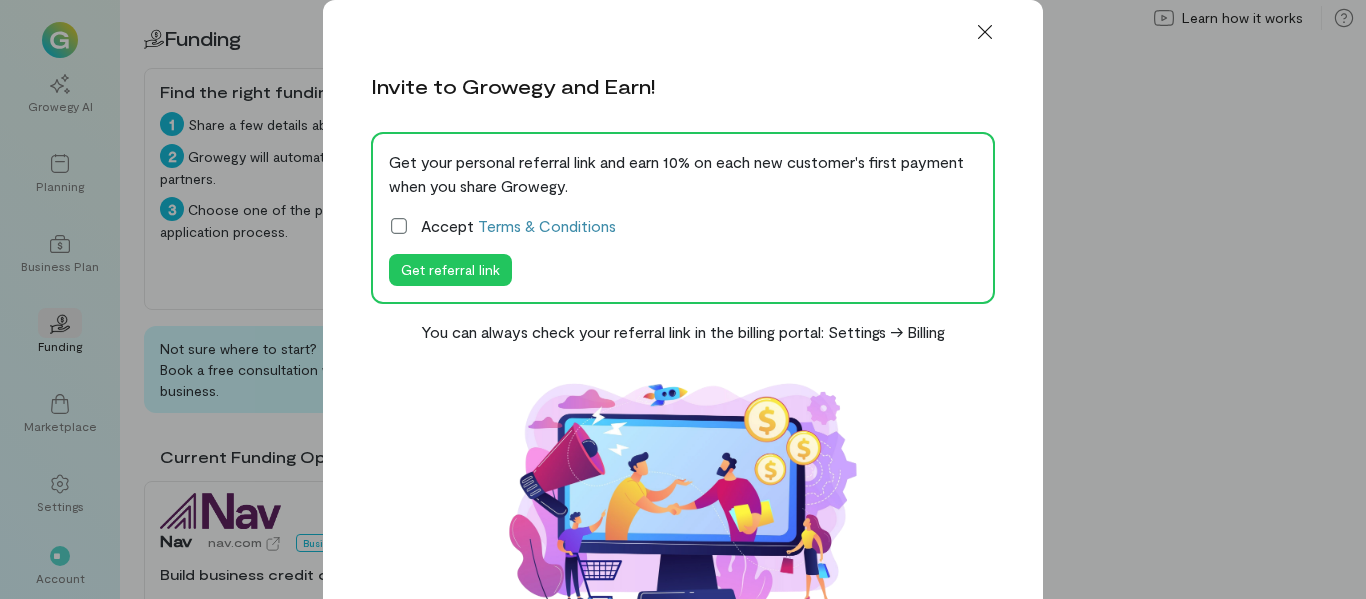 click 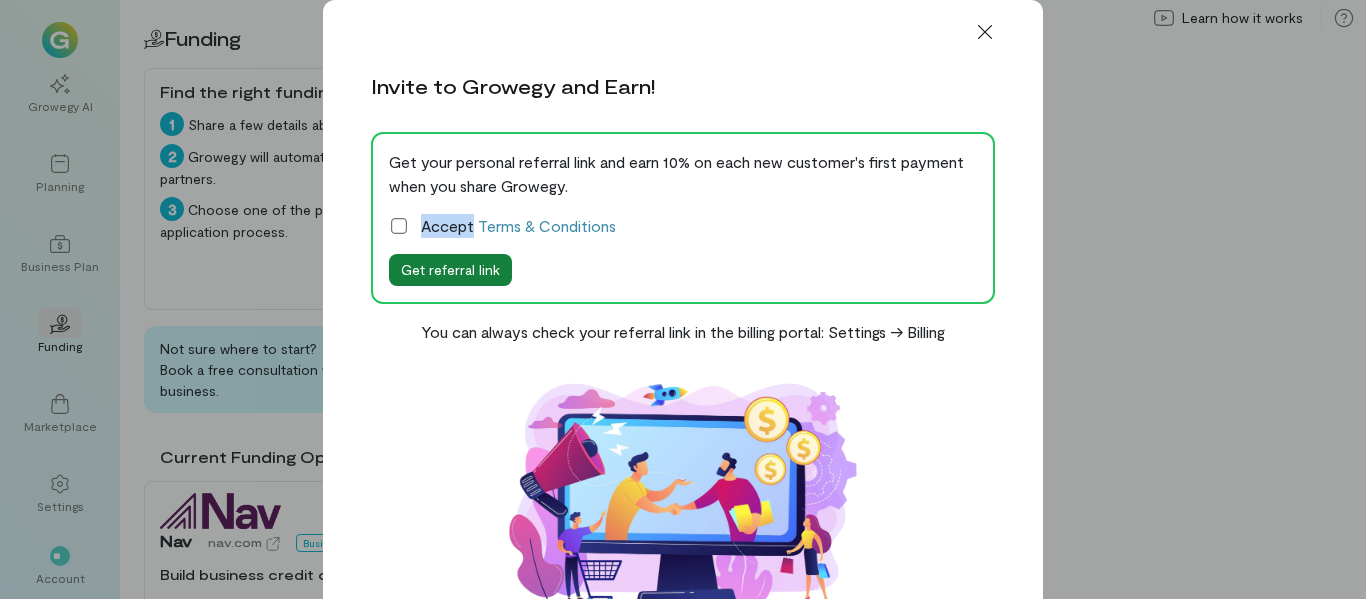 click on "Get referral link" at bounding box center (450, 270) 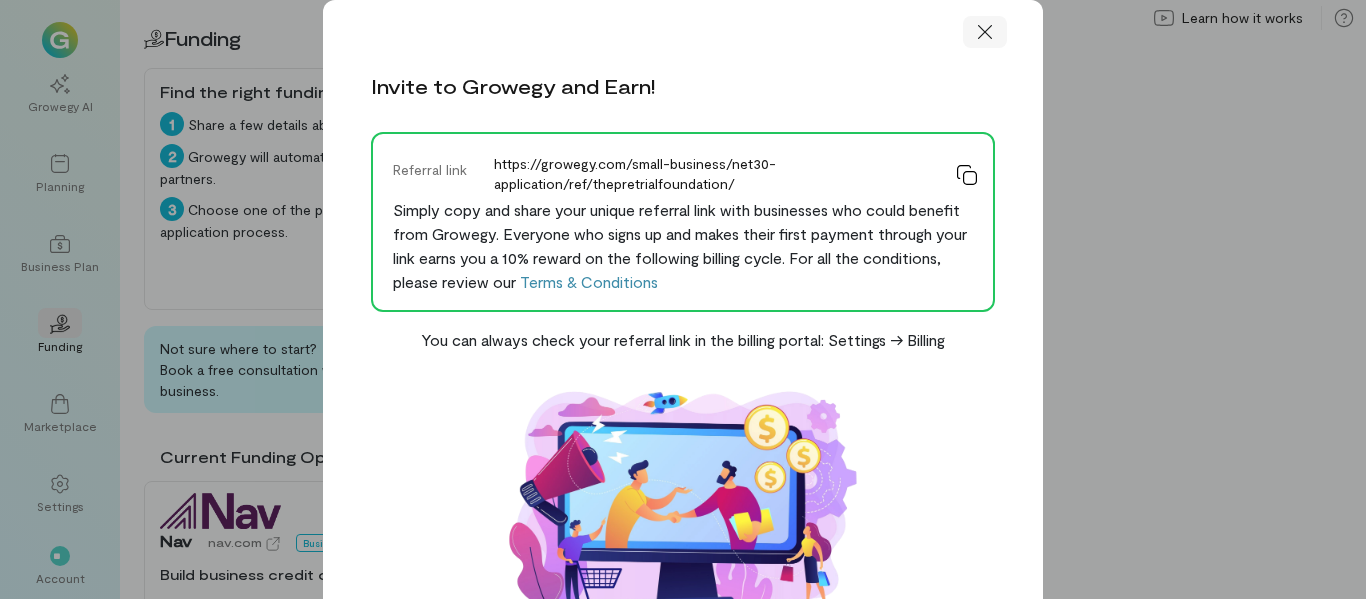 click 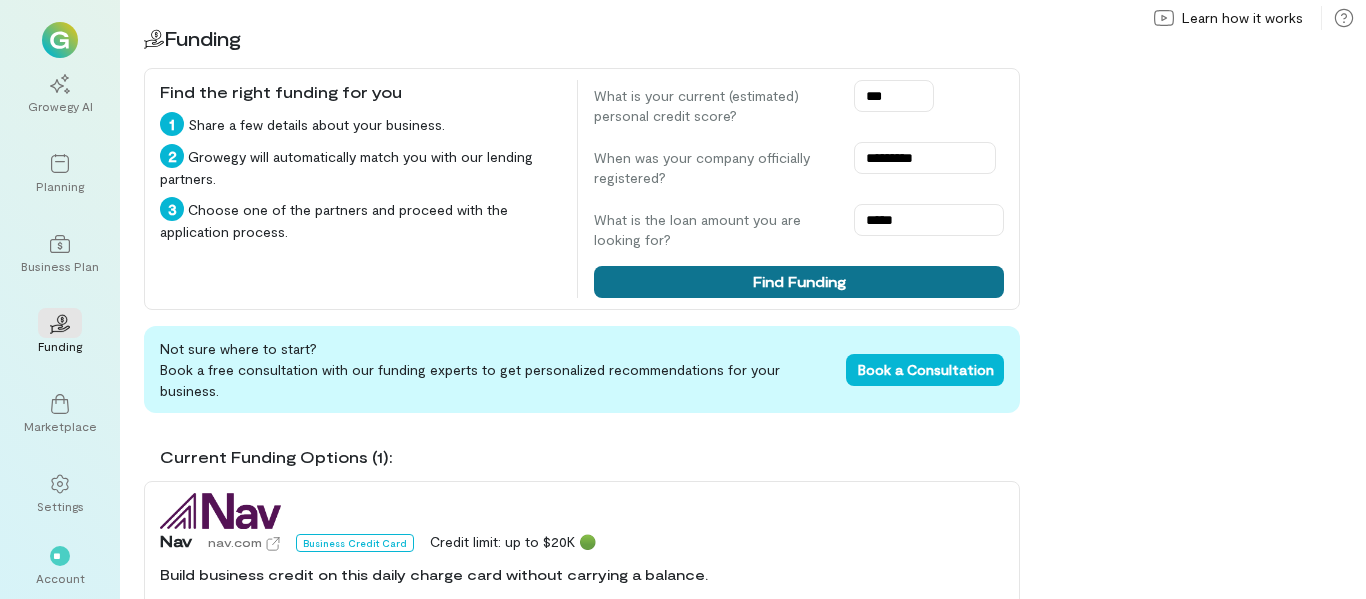 click on "Find Funding" at bounding box center [799, 282] 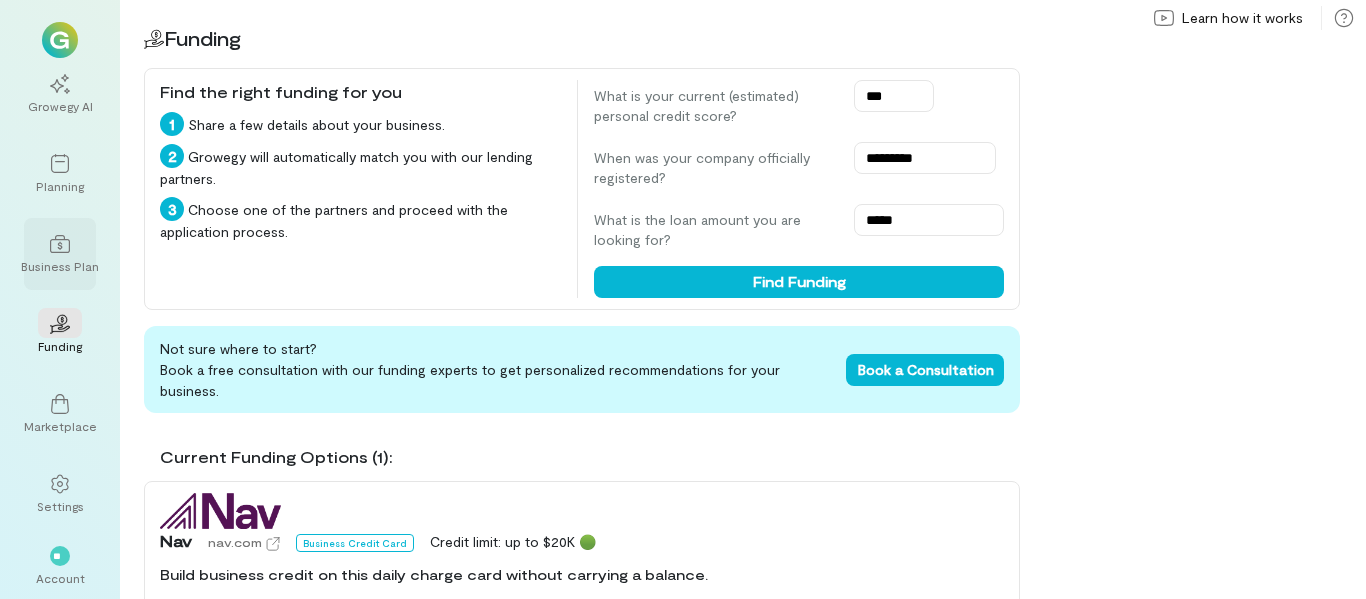 click 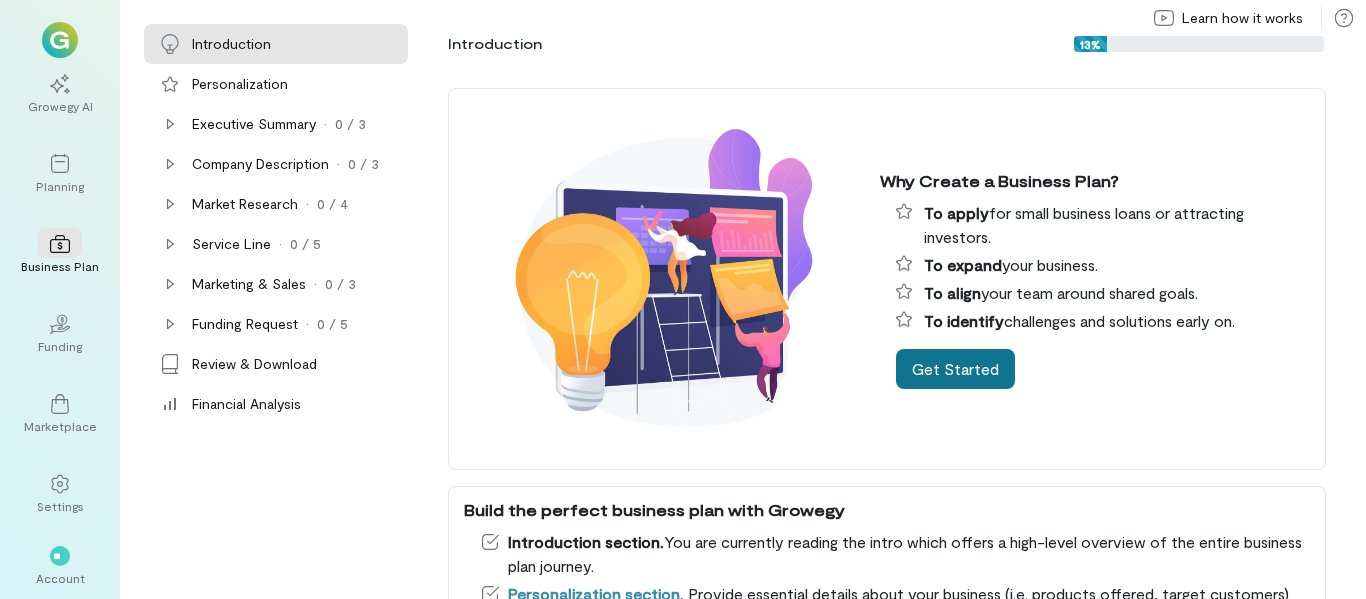 click on "Get Started" at bounding box center (955, 369) 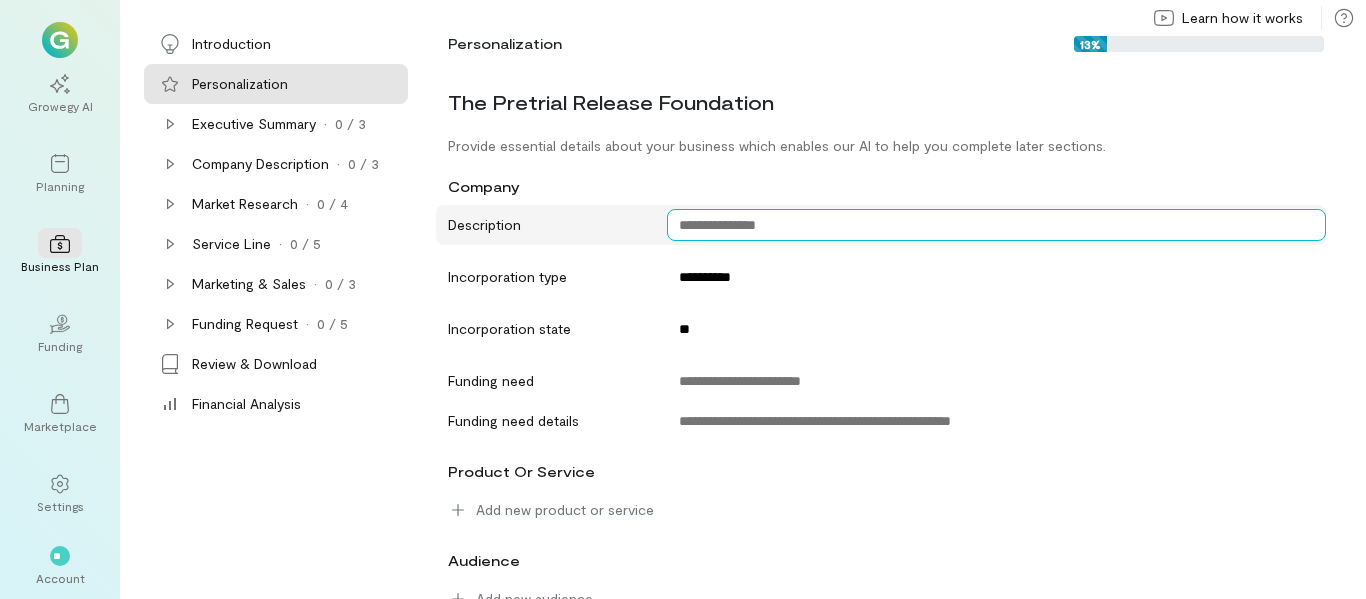 click at bounding box center (997, 225) 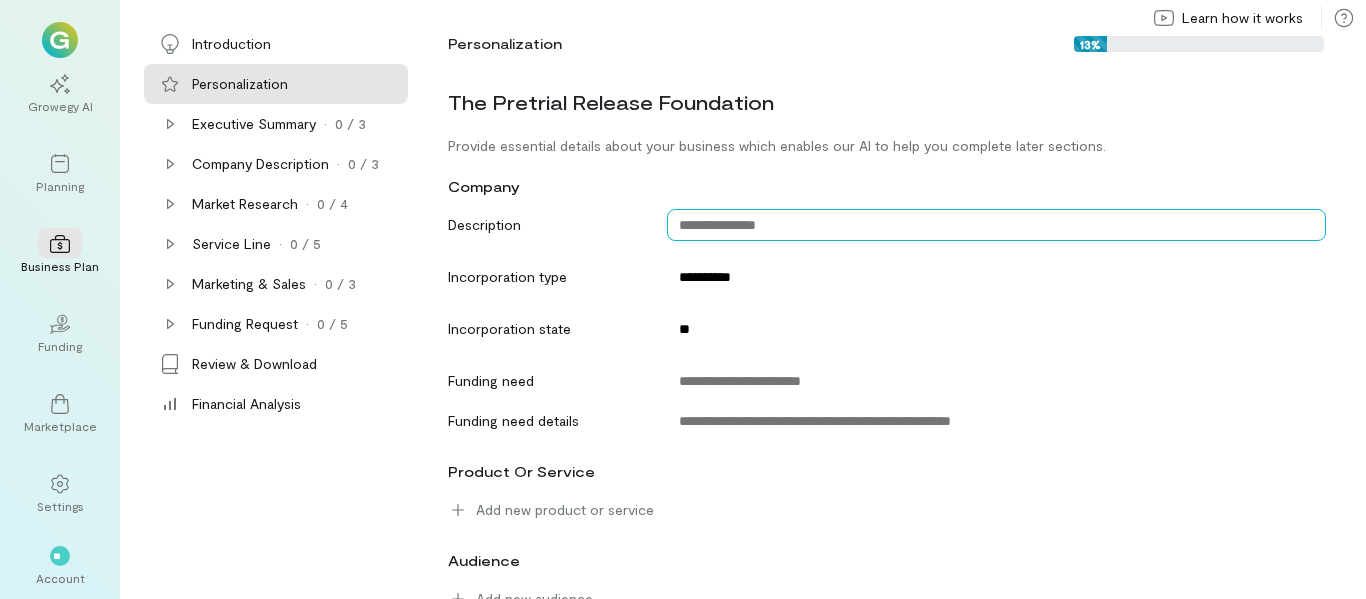 paste on "**********" 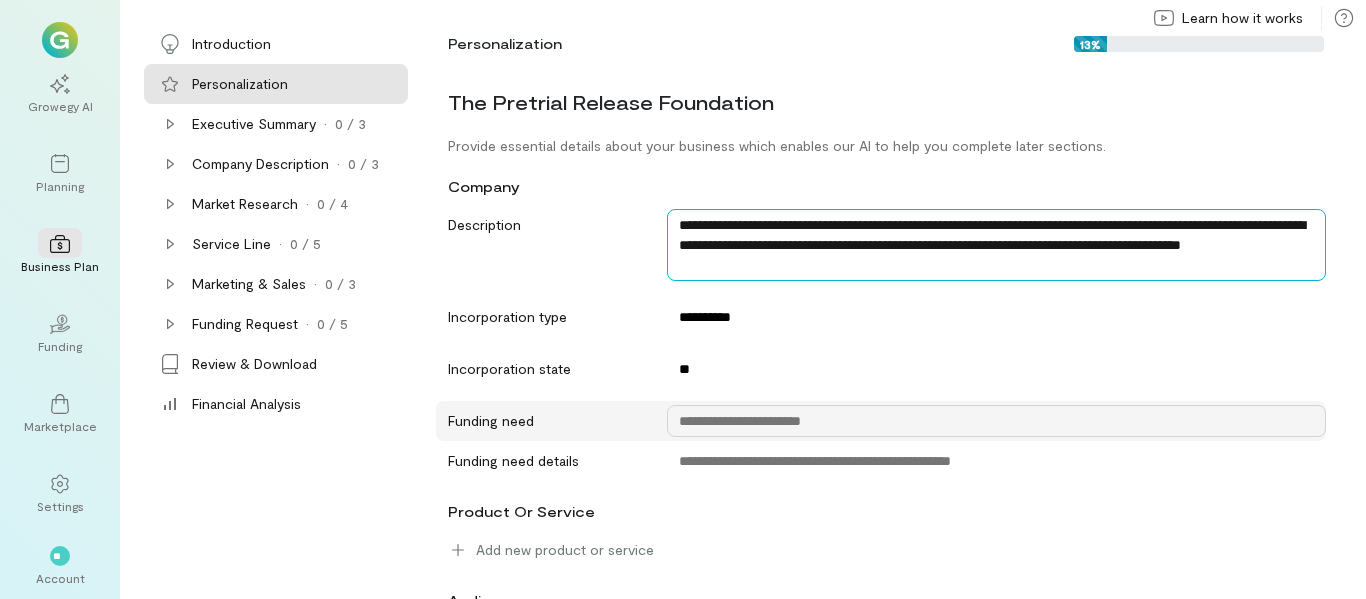 type on "**********" 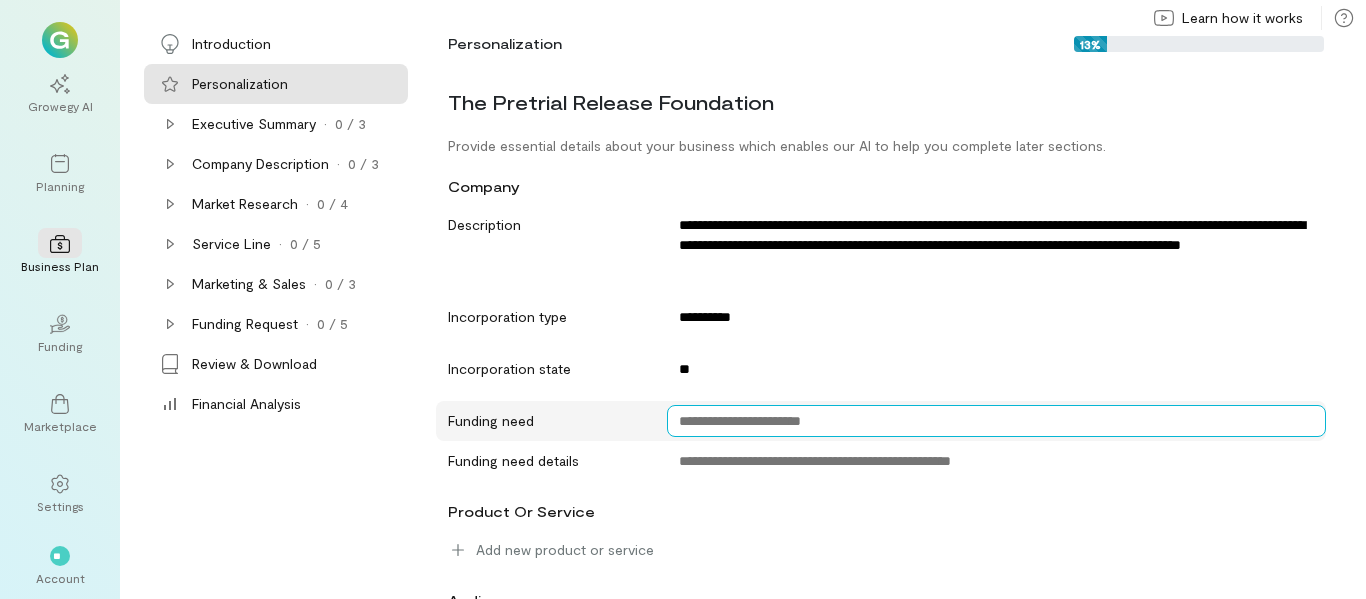 click at bounding box center (997, 421) 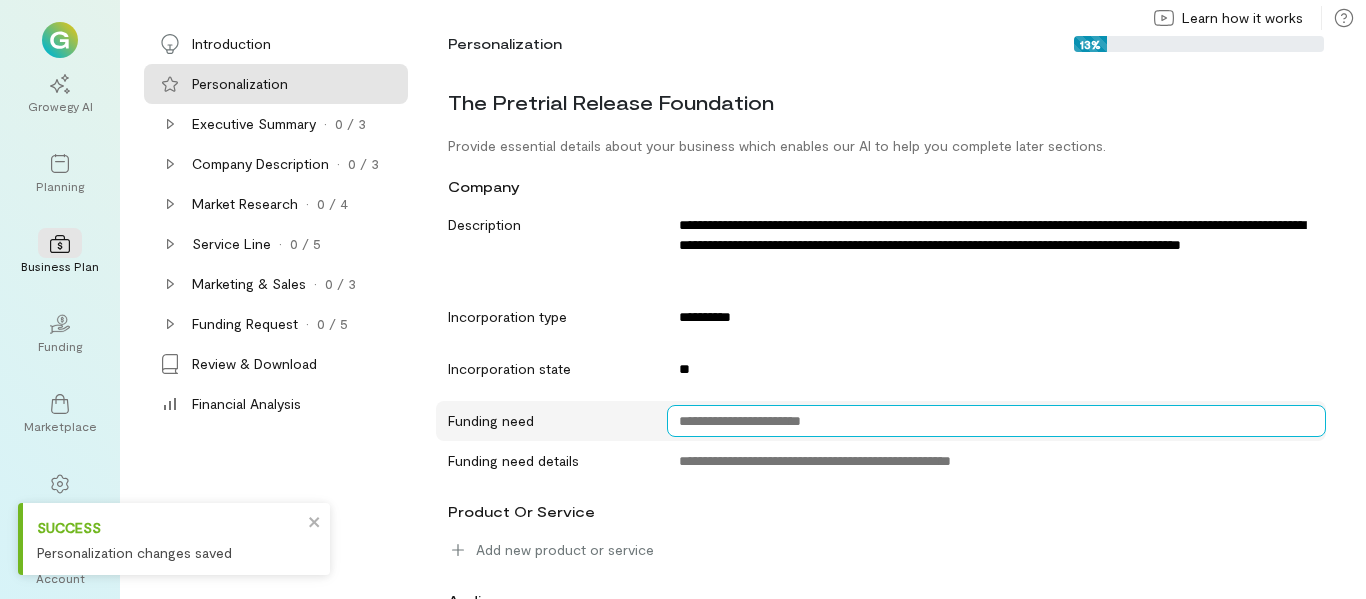 click at bounding box center (997, 421) 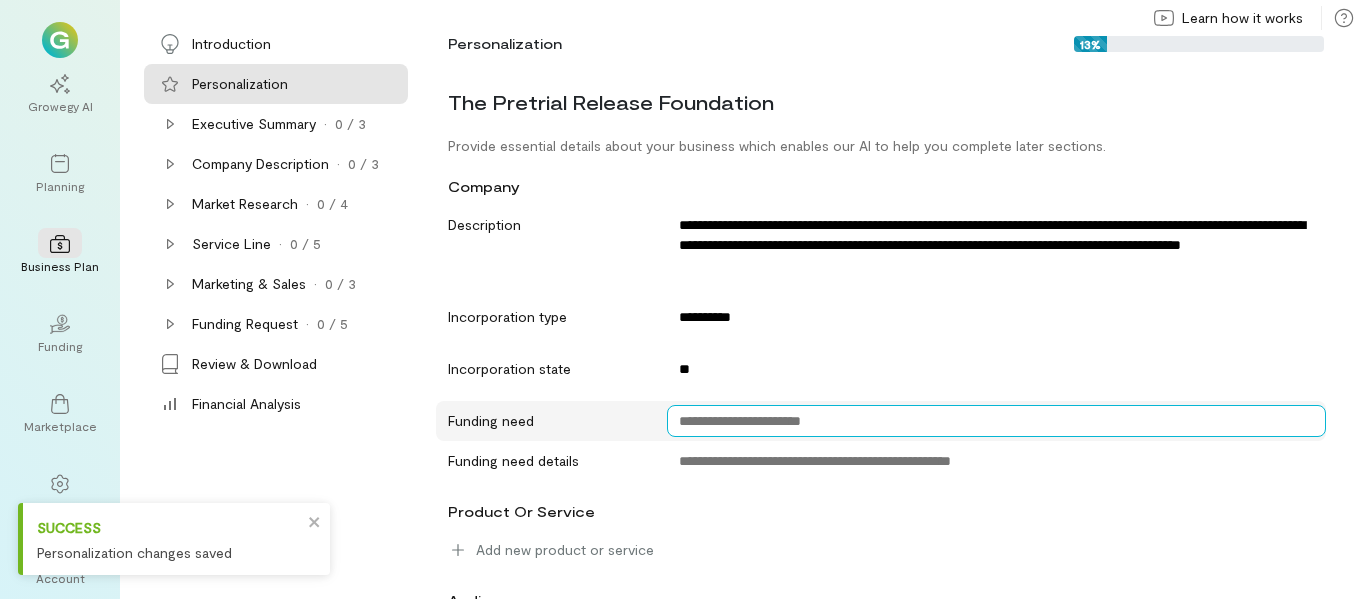click at bounding box center [997, 421] 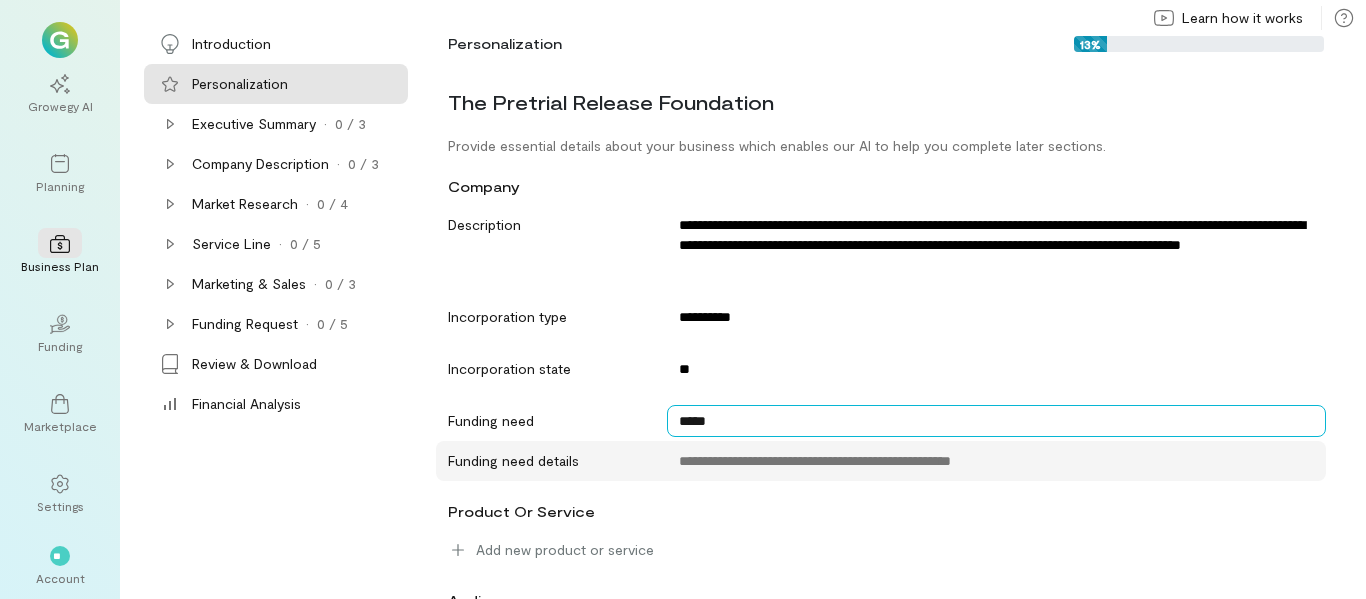 type on "*****" 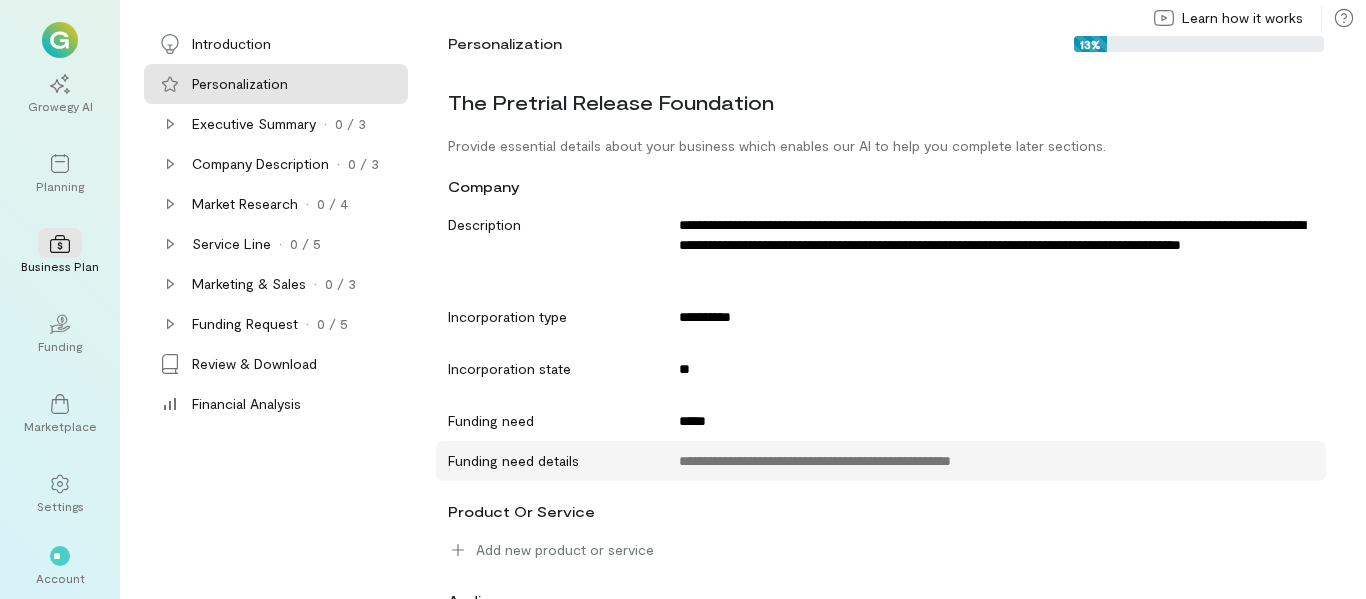 click on "Funding need details" at bounding box center (547, 458) 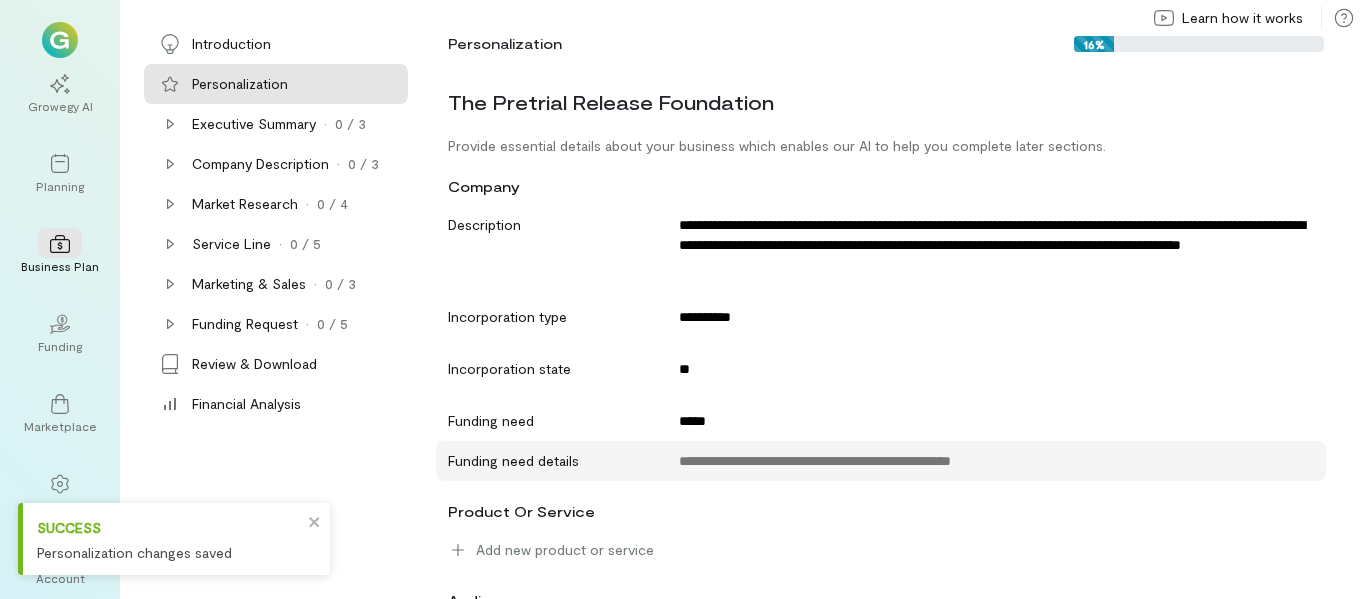 click on "Funding need details" at bounding box center (547, 458) 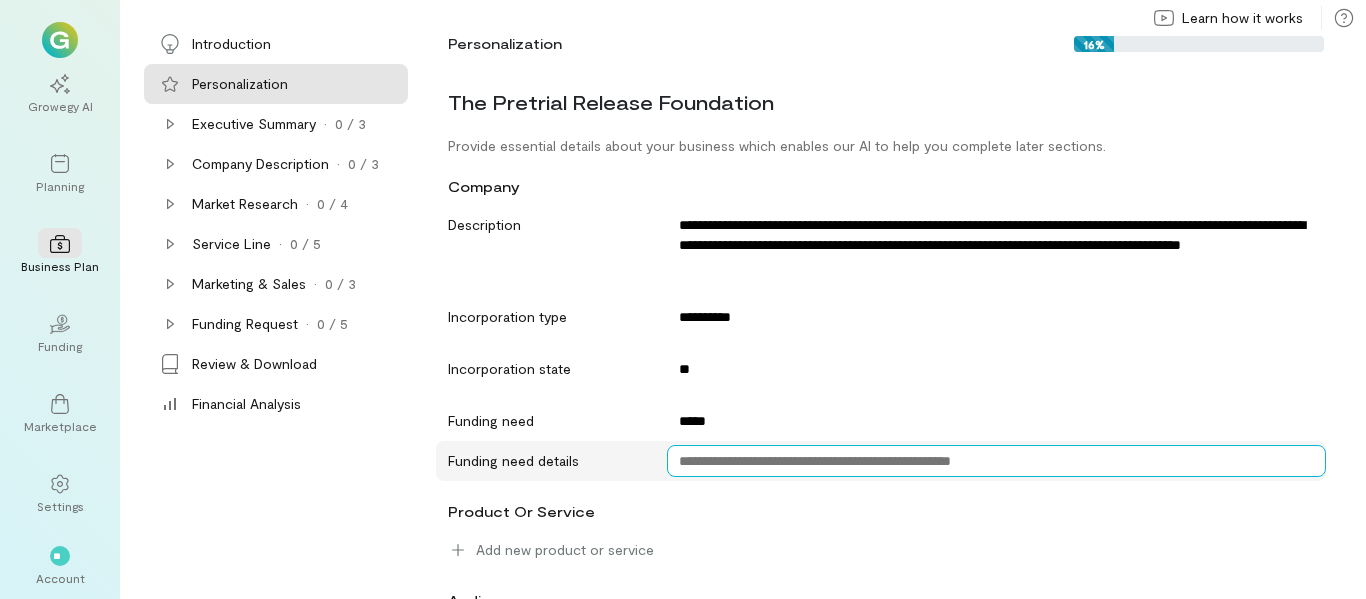 click at bounding box center (997, 461) 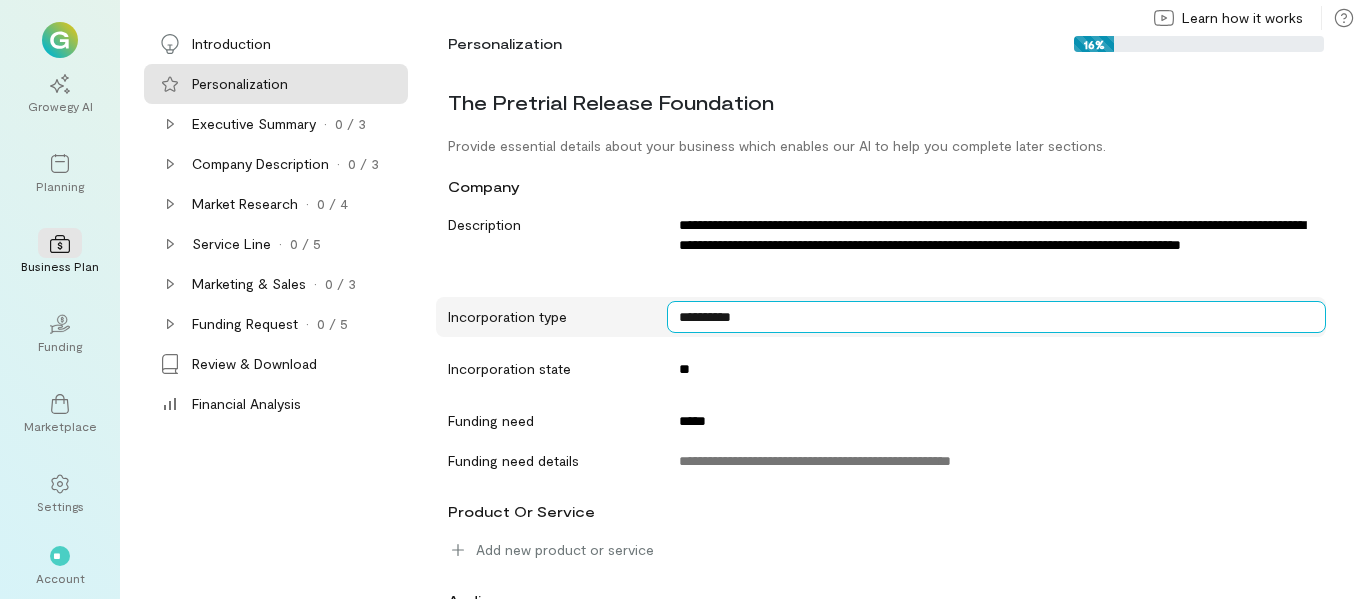 click on "**********" at bounding box center (997, 317) 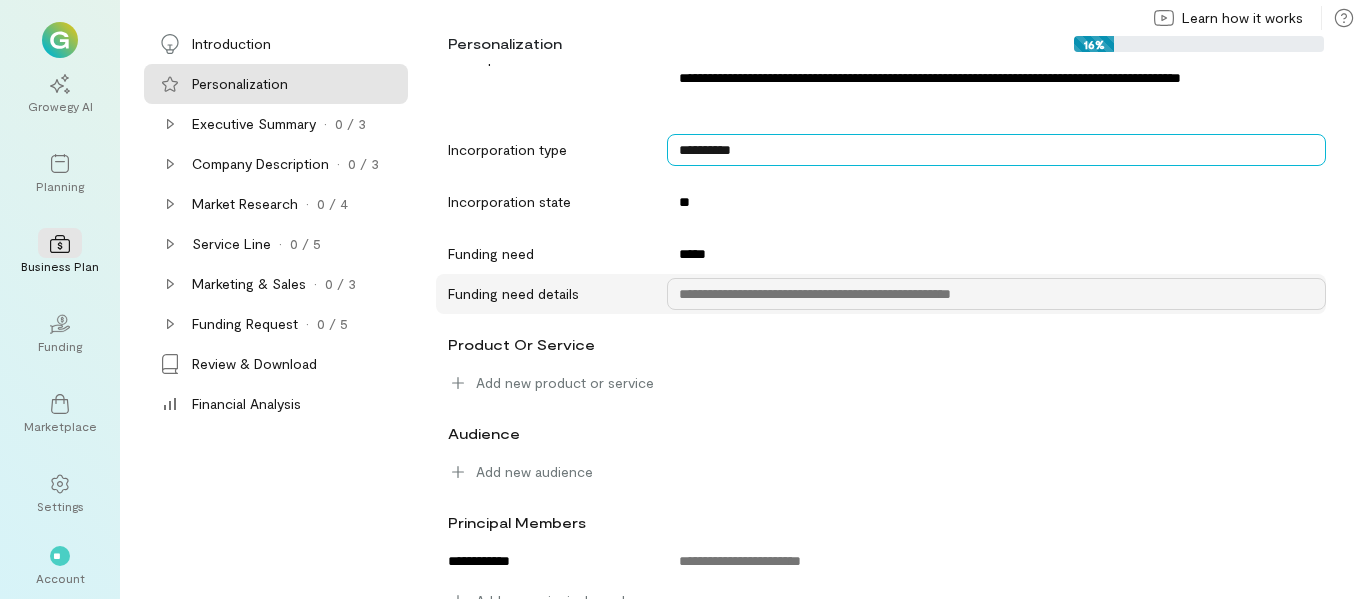 scroll, scrollTop: 168, scrollLeft: 0, axis: vertical 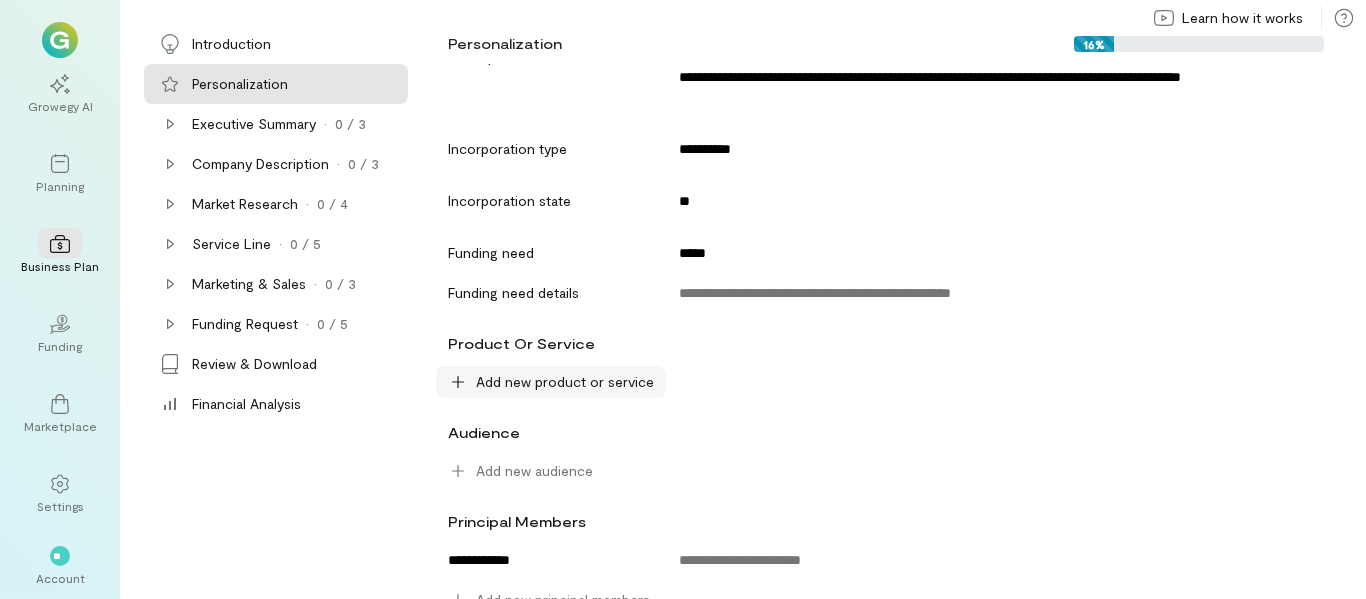 click on "Add new product or service" at bounding box center [565, 382] 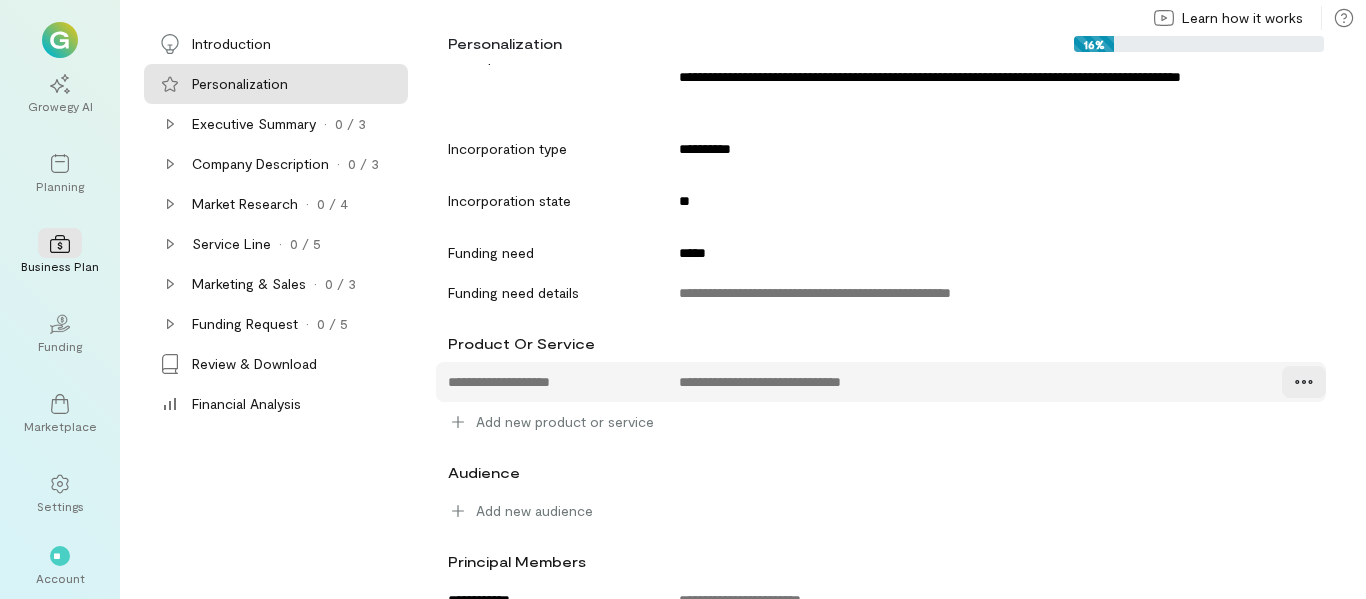 click 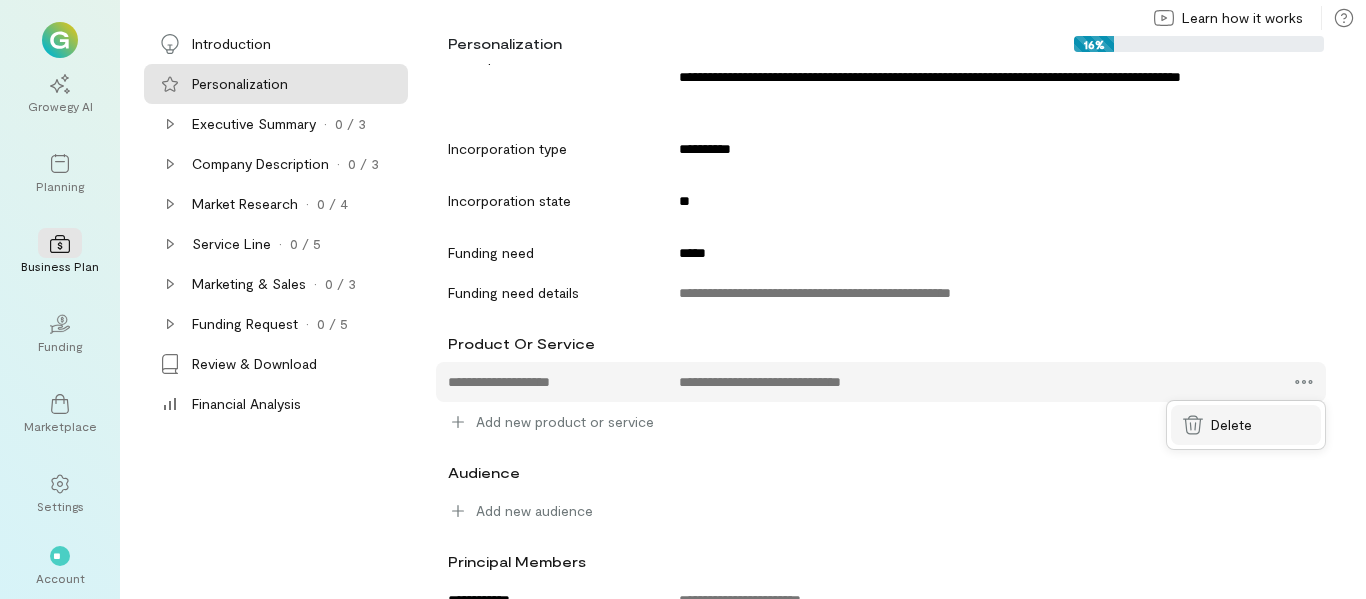 click on "Delete" at bounding box center (1246, 425) 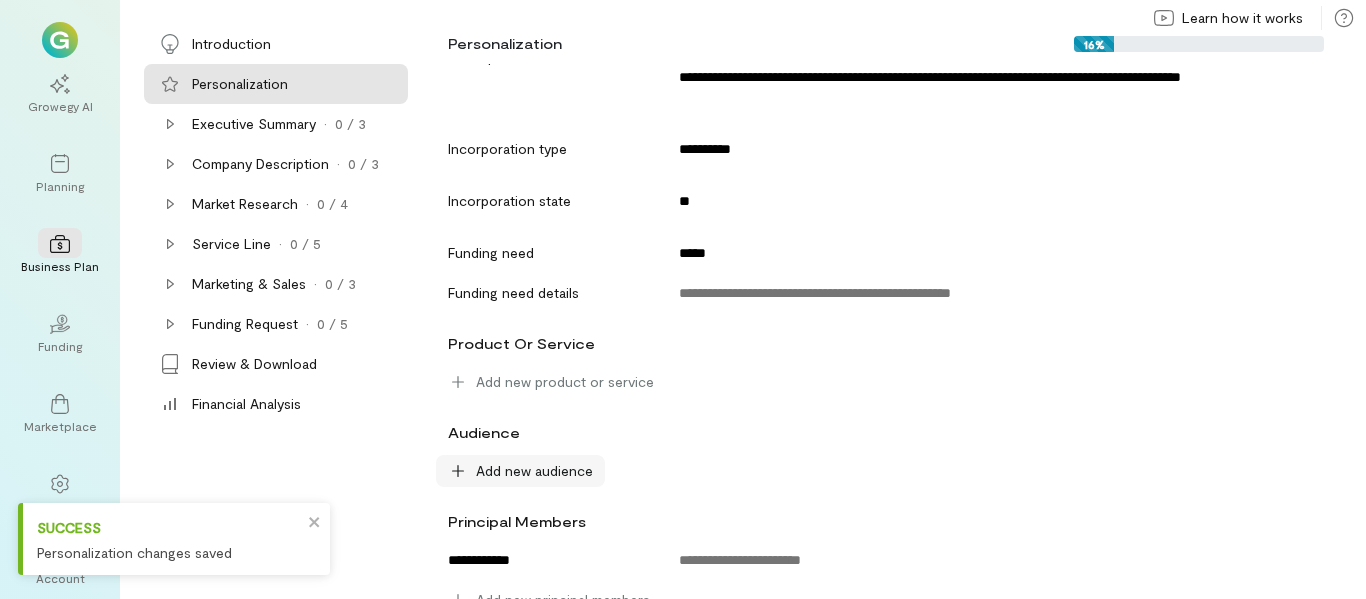 click on "Add new audience" at bounding box center (534, 471) 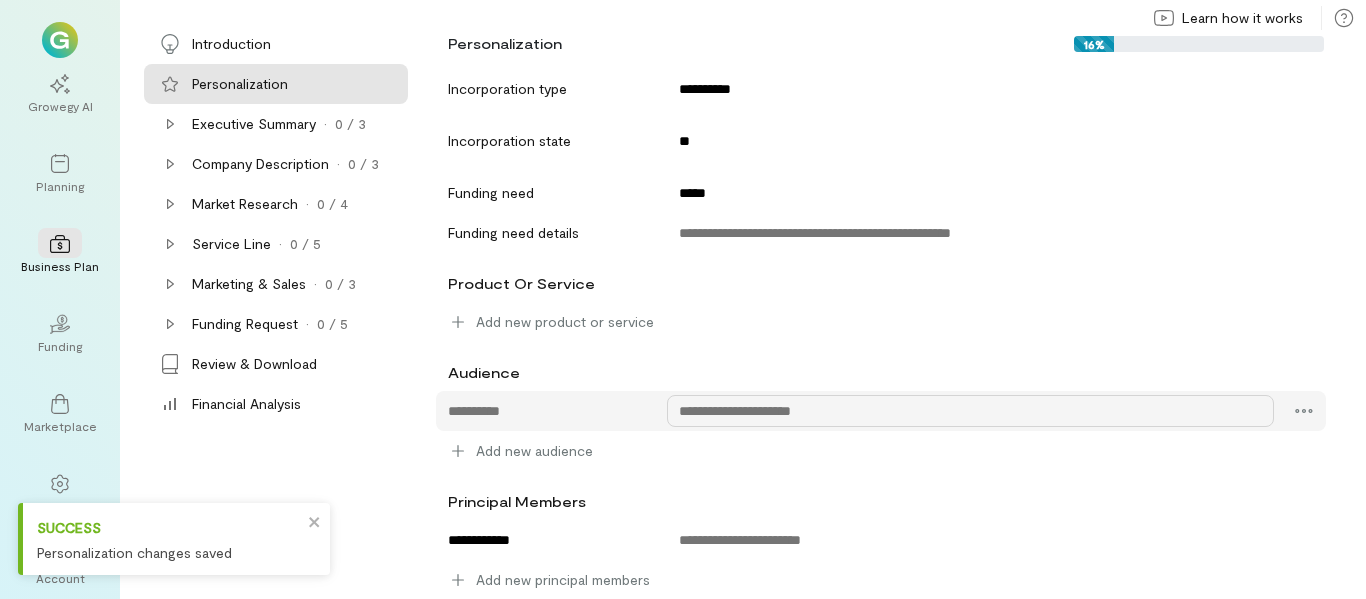 scroll, scrollTop: 229, scrollLeft: 0, axis: vertical 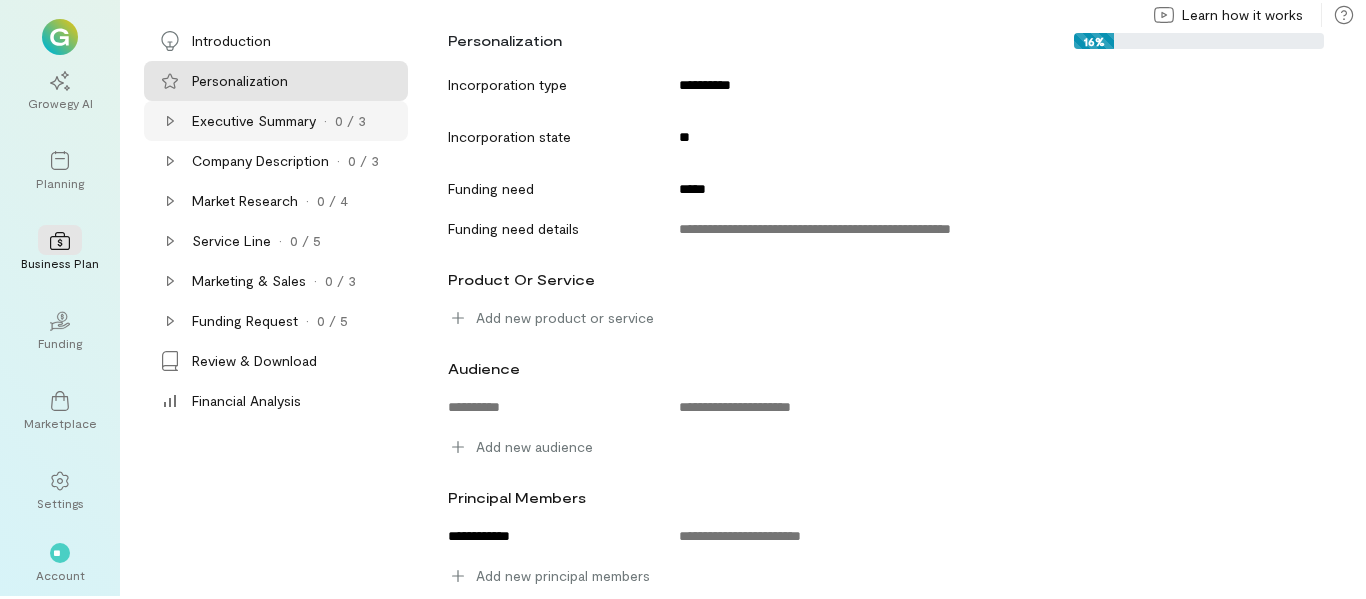 click on "Executive Summary · 0 / 3" at bounding box center (298, 121) 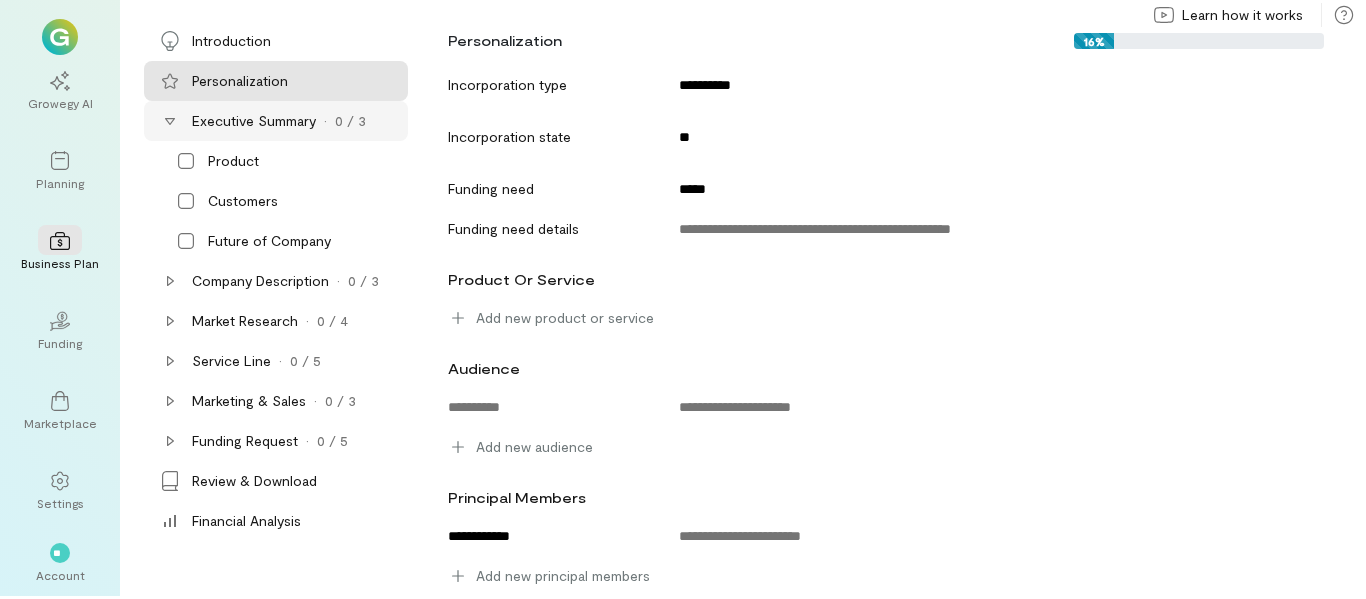 click on "Executive Summary" at bounding box center [254, 121] 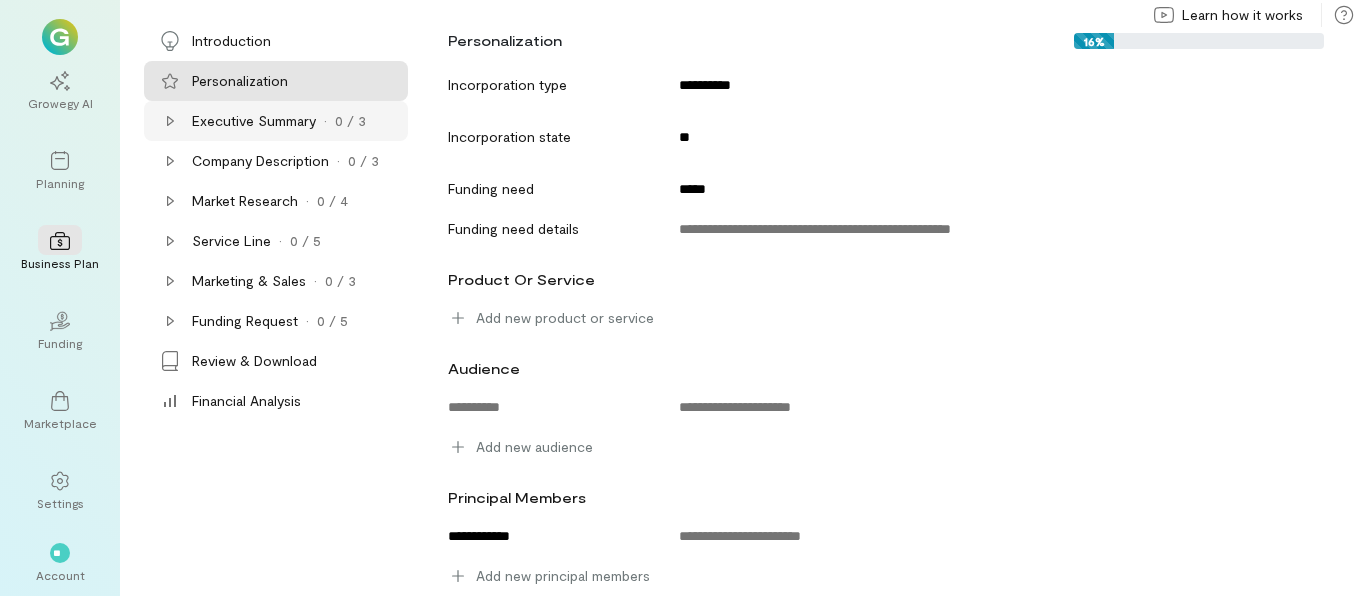 click on "Executive Summary" at bounding box center [254, 121] 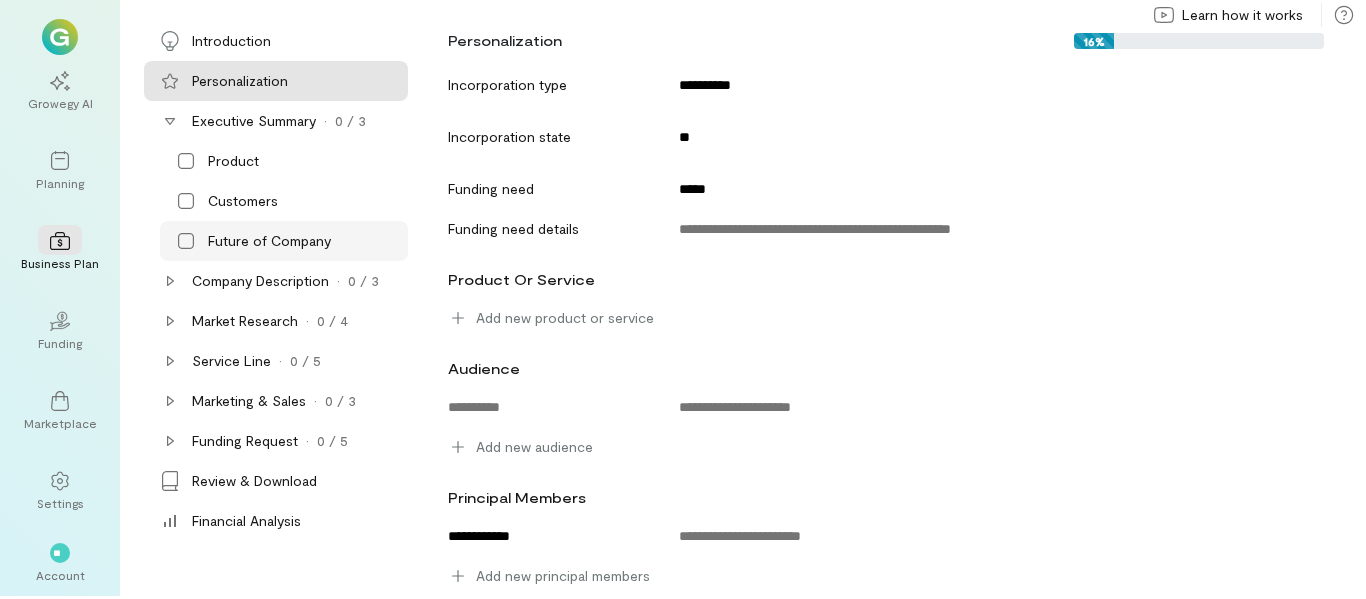 click on "Future of Company" at bounding box center [269, 241] 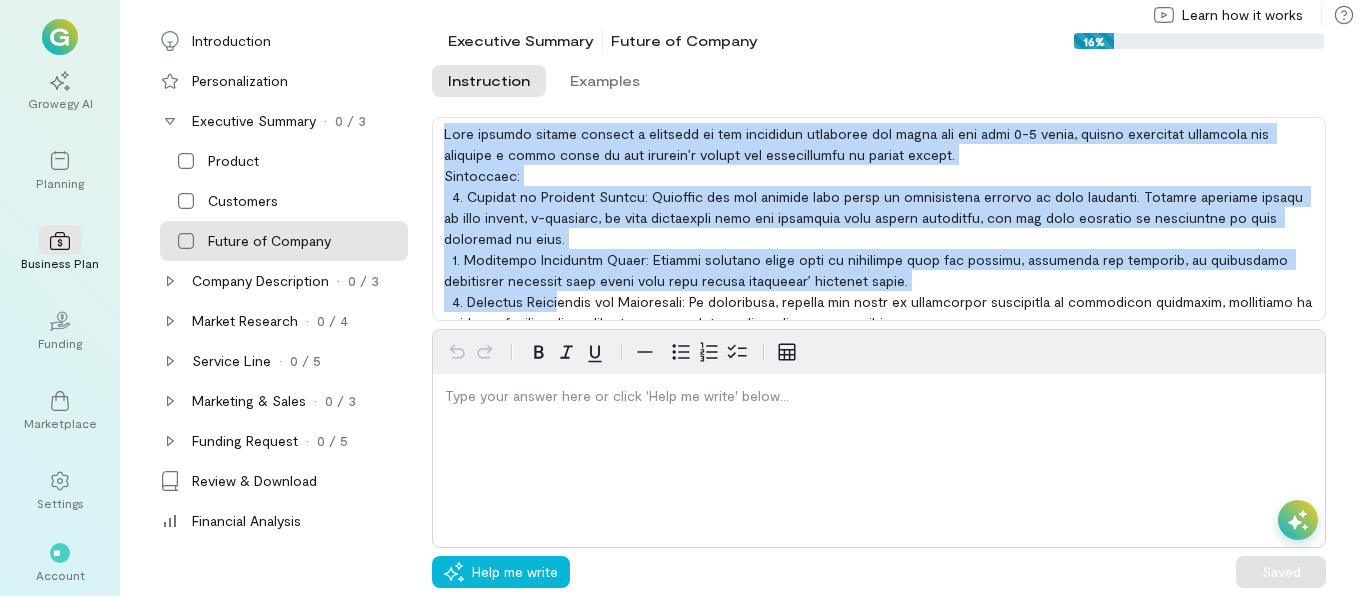 scroll, scrollTop: 60, scrollLeft: 0, axis: vertical 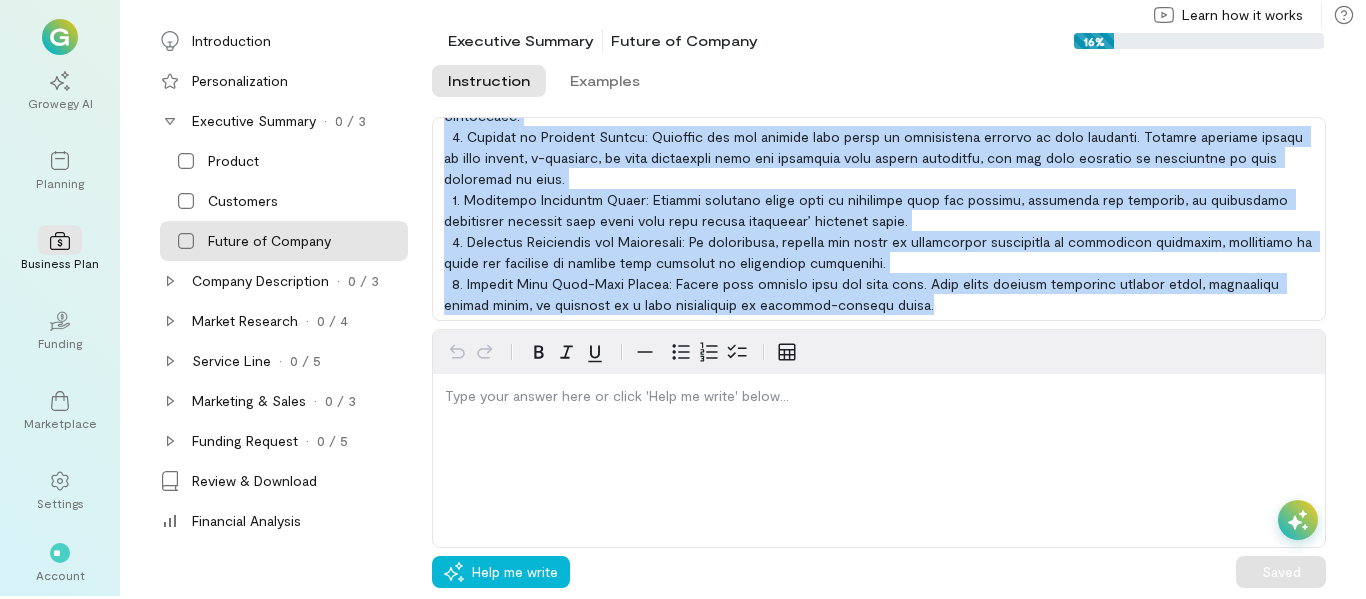 drag, startPoint x: 446, startPoint y: 135, endPoint x: 894, endPoint y: 314, distance: 482.43652 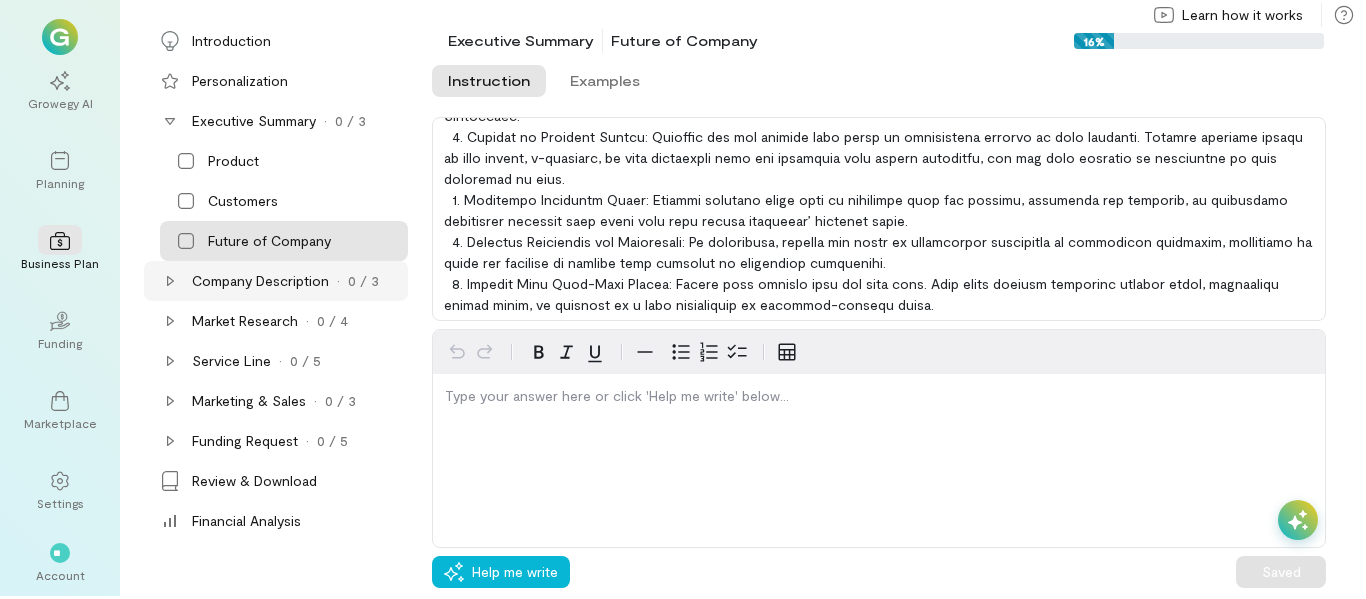 click on "Company Description" at bounding box center [260, 281] 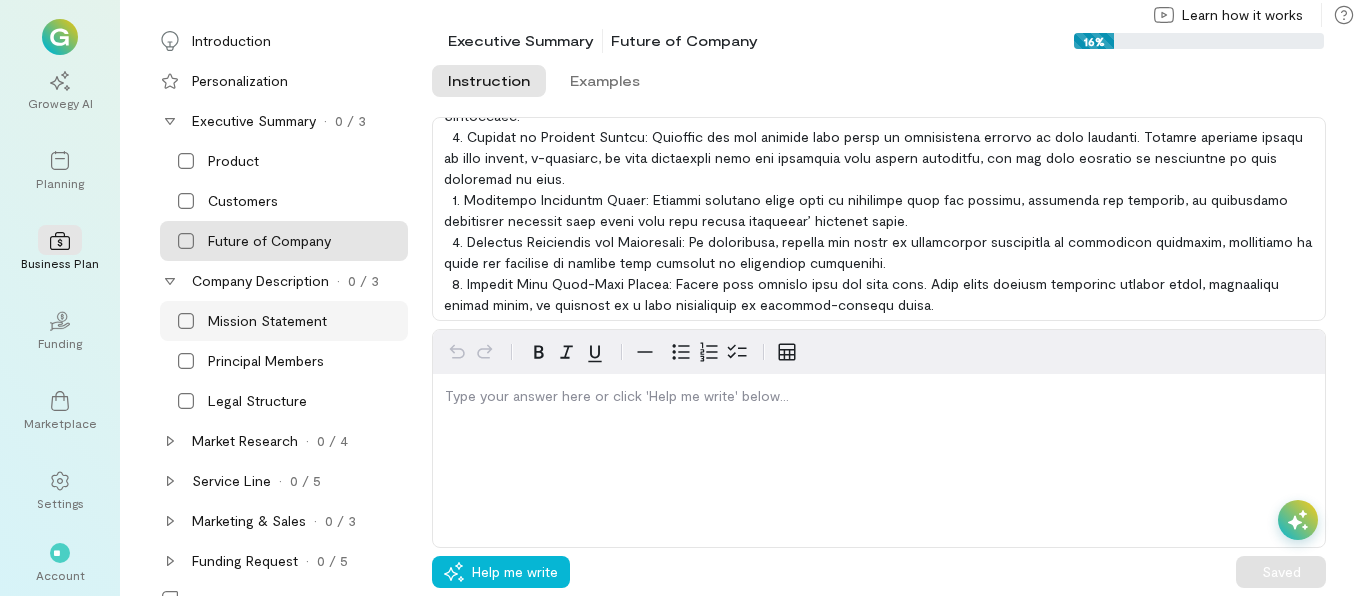 click on "Mission Statement" at bounding box center [267, 321] 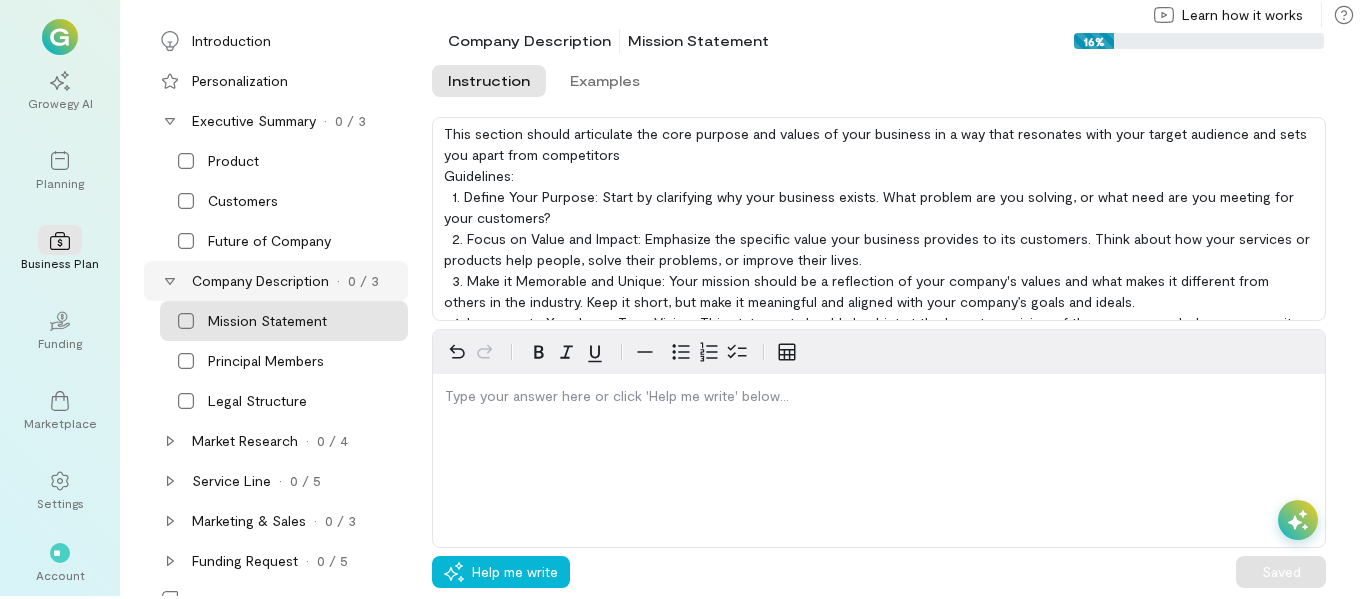 click on "Company Description" at bounding box center (260, 281) 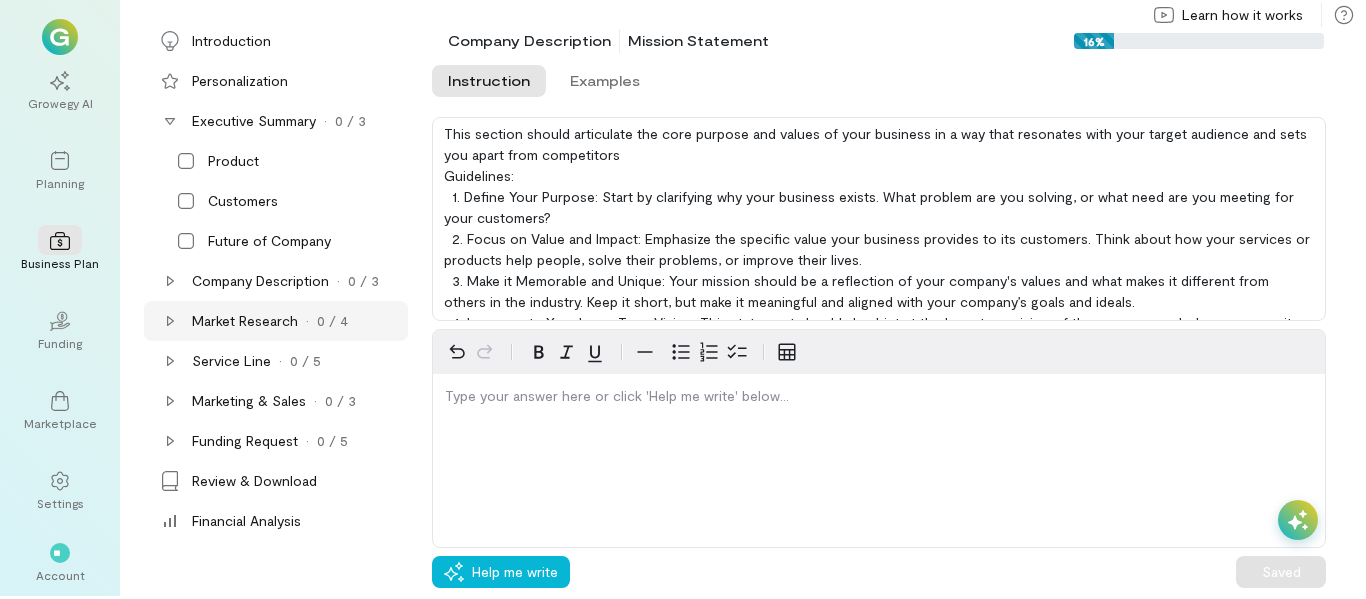 click on "Market Research" at bounding box center (245, 321) 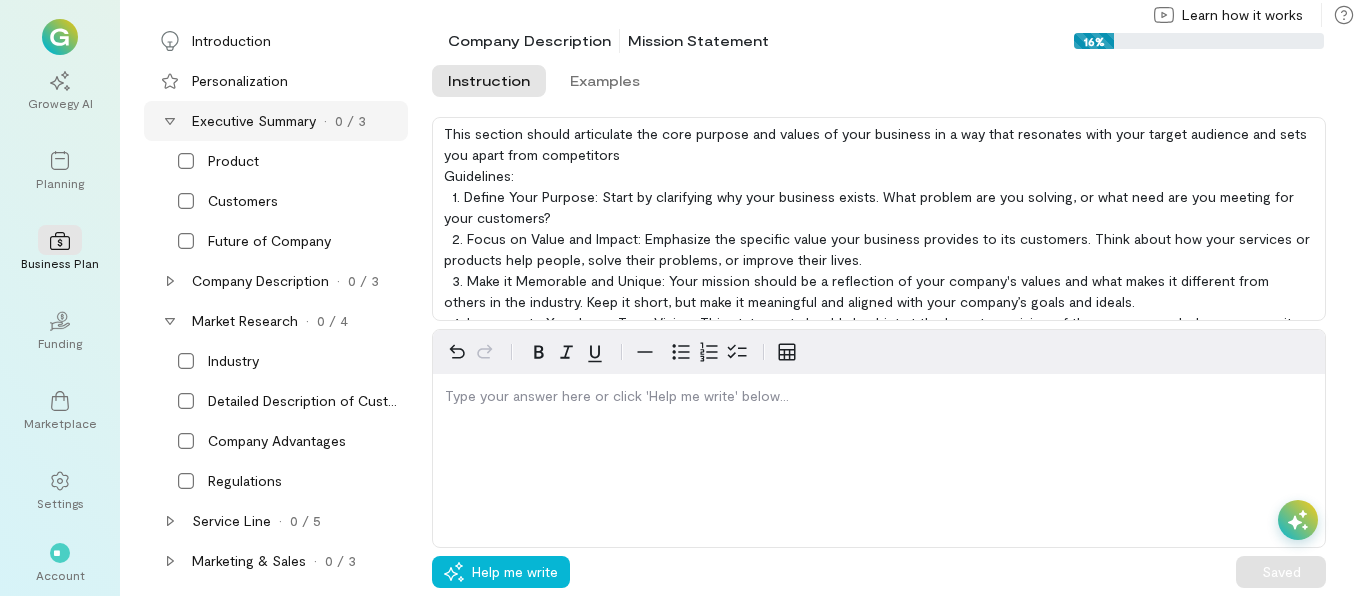 click on "Executive Summary" at bounding box center (254, 121) 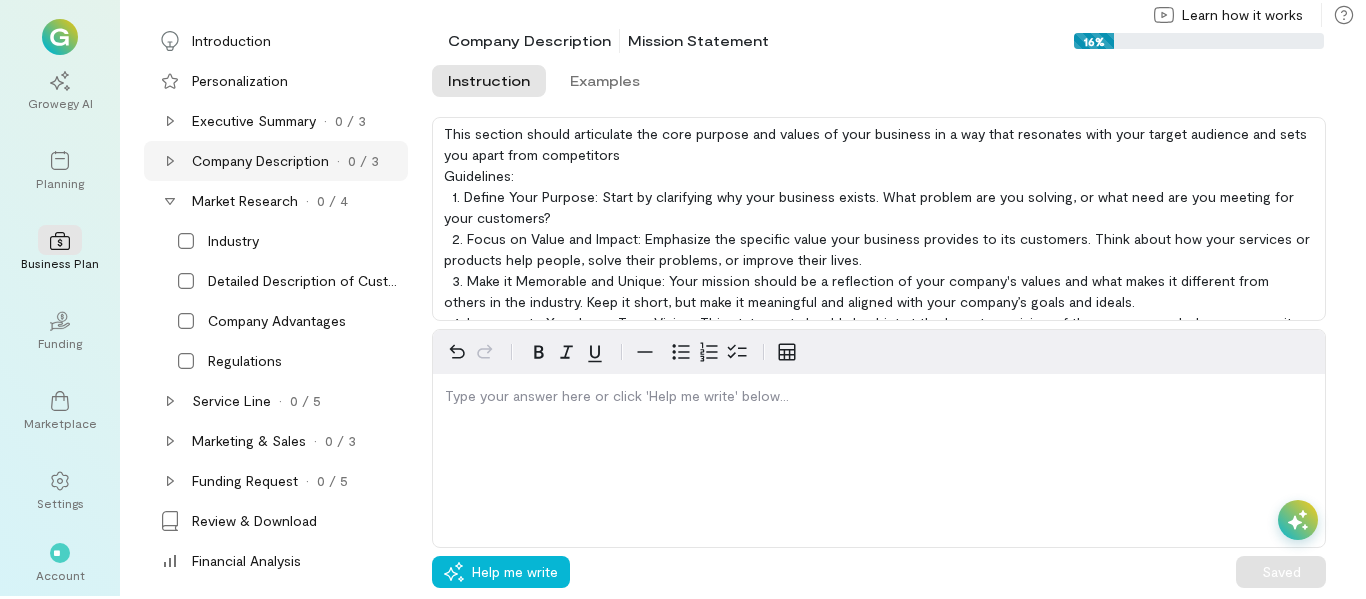 click on "Company Description" at bounding box center [260, 161] 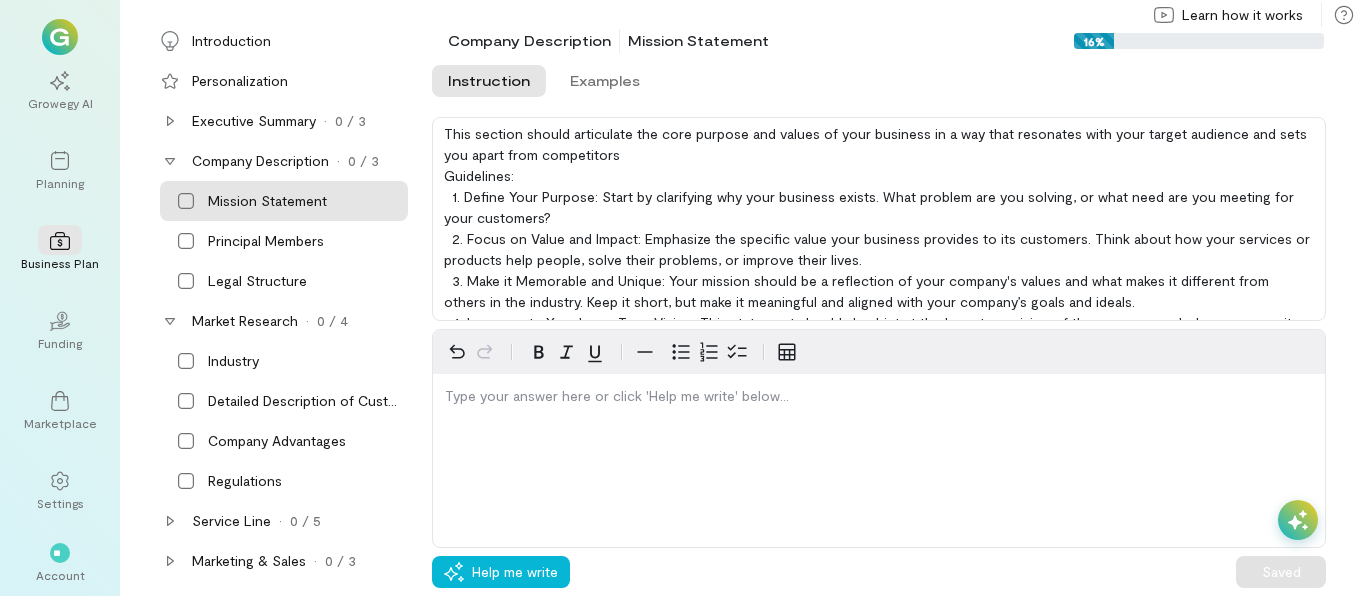 click 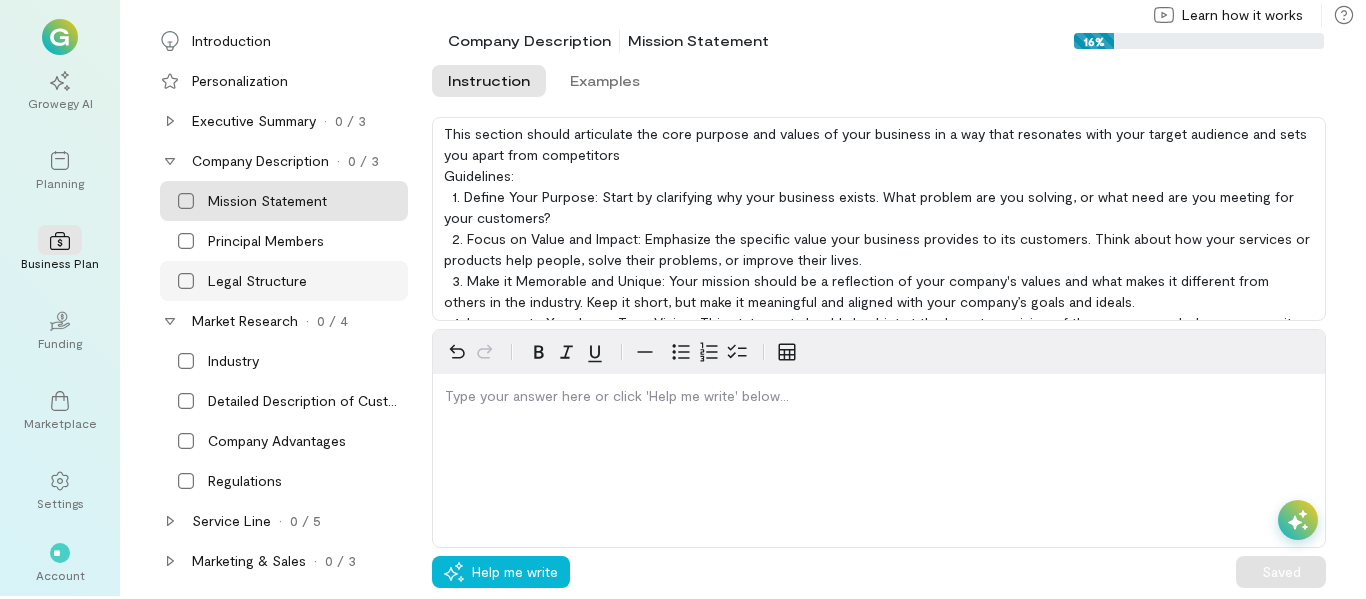 click 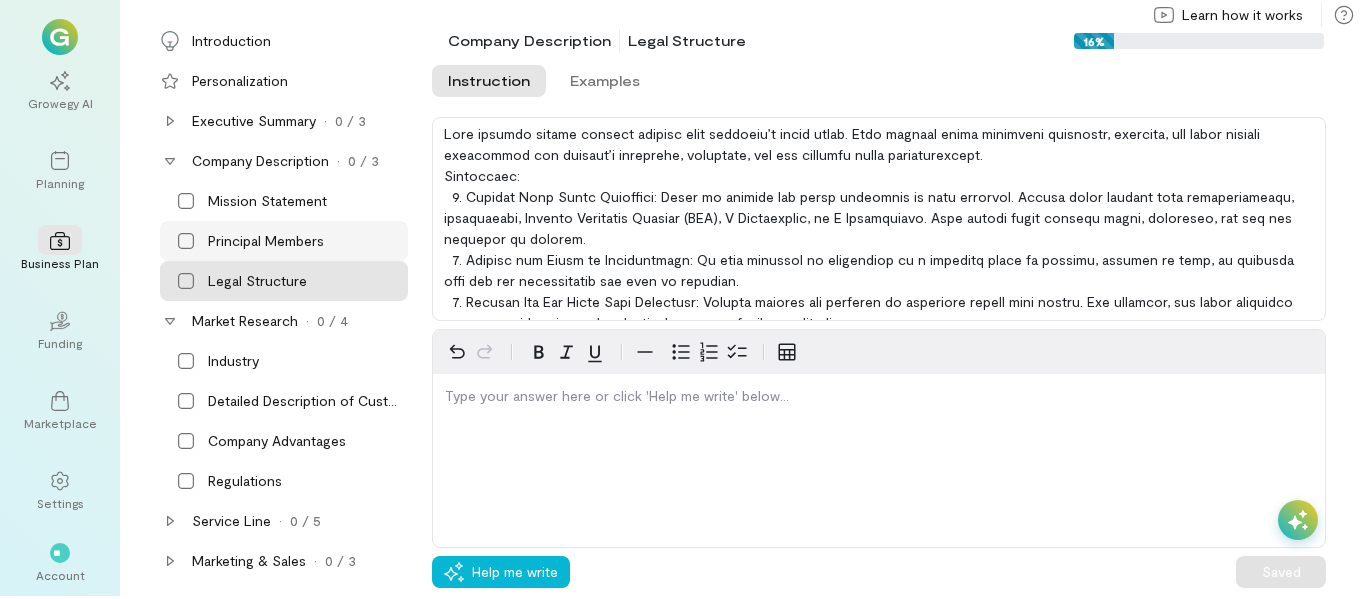 click 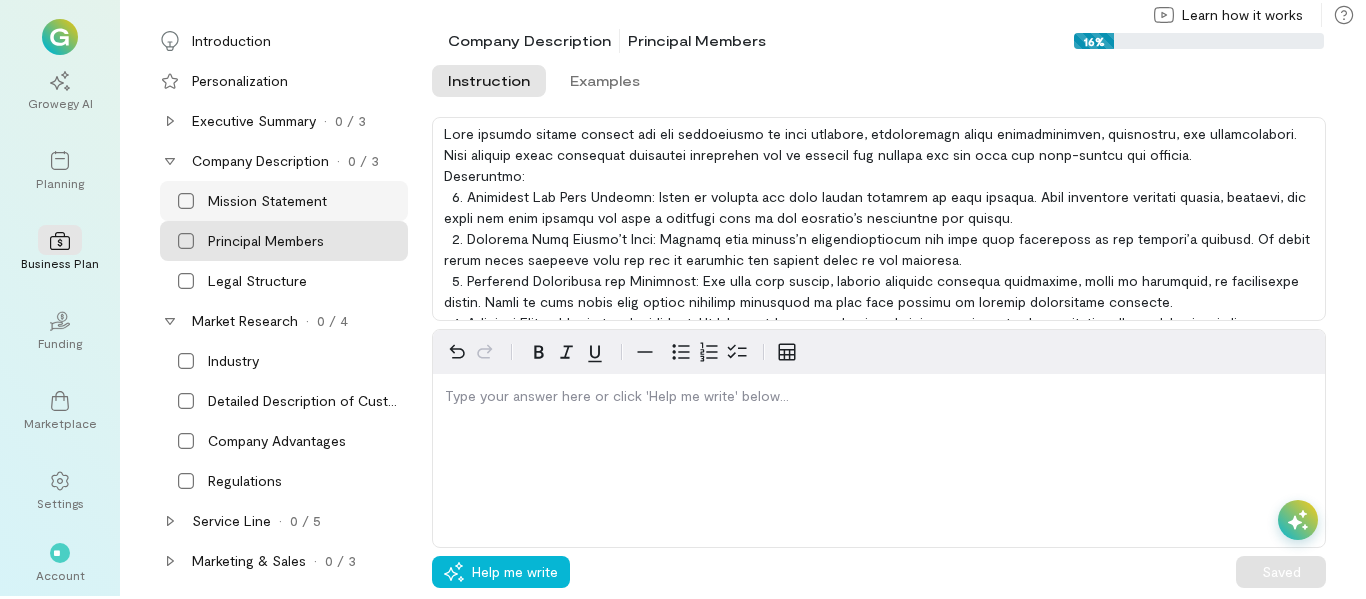 click 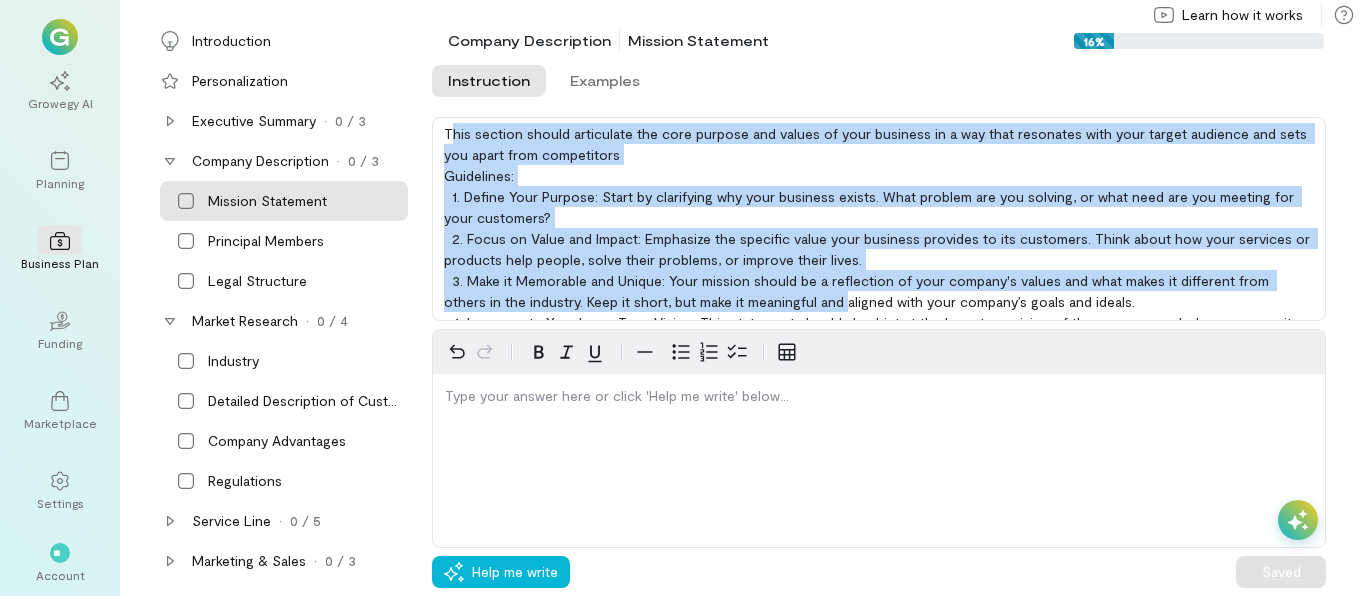 scroll, scrollTop: 39, scrollLeft: 0, axis: vertical 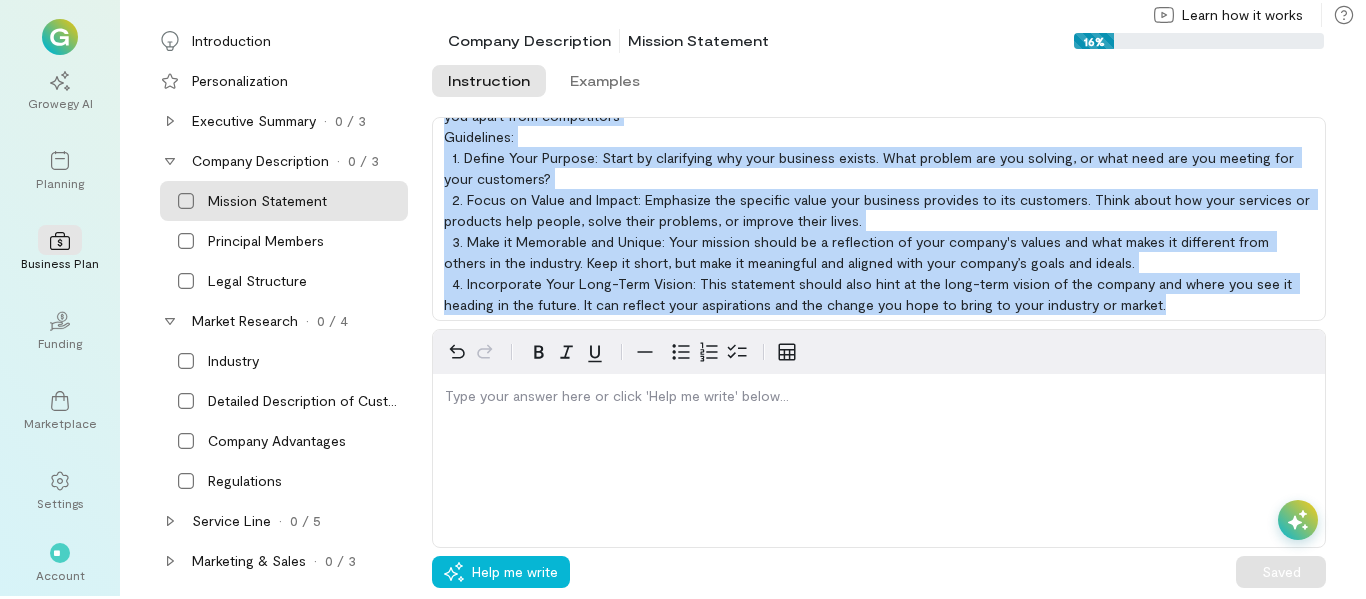 drag, startPoint x: 449, startPoint y: 136, endPoint x: 1204, endPoint y: 304, distance: 773.4656 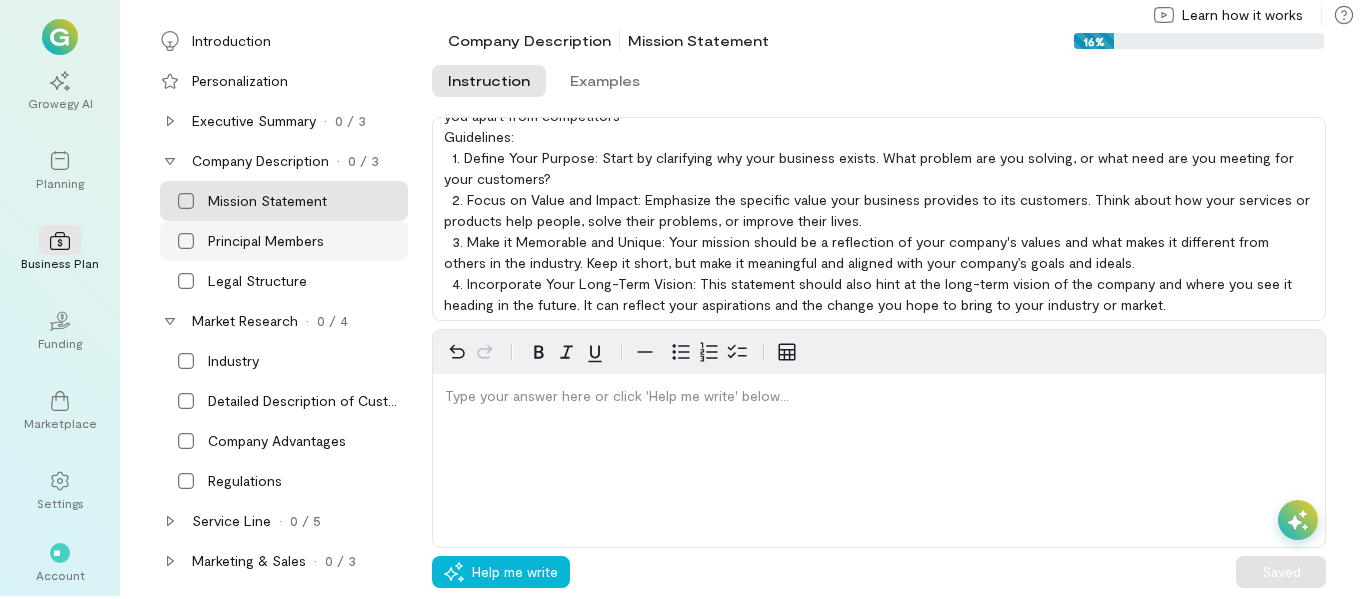 click 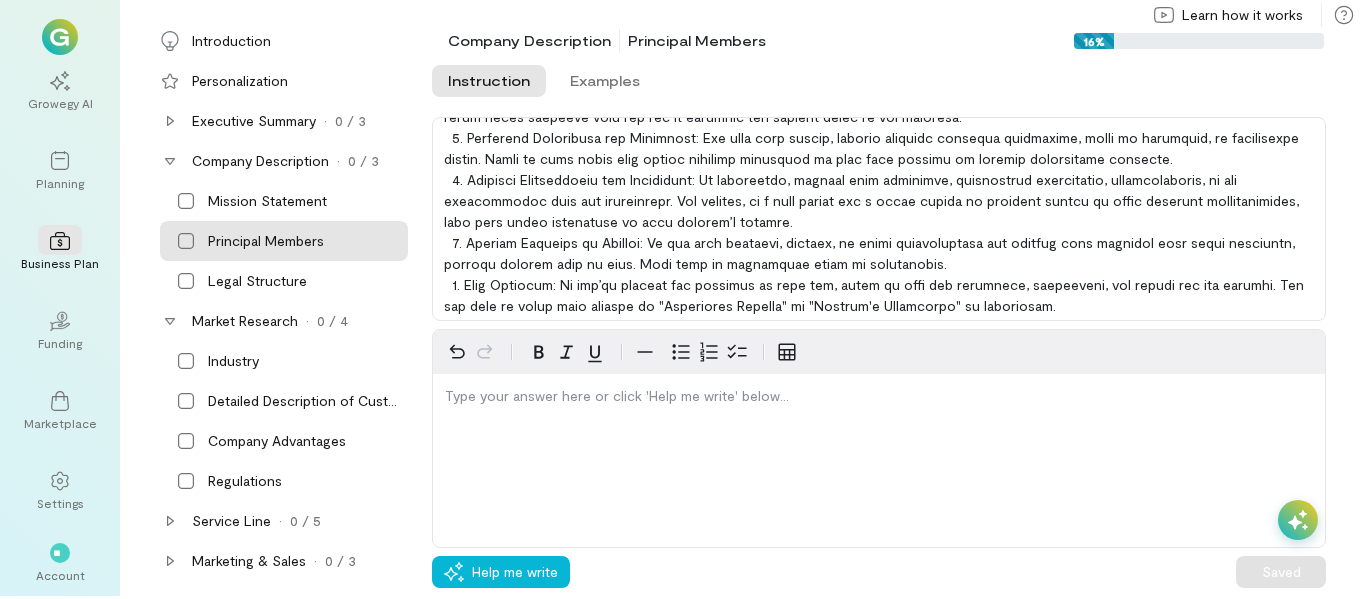 scroll, scrollTop: 144, scrollLeft: 0, axis: vertical 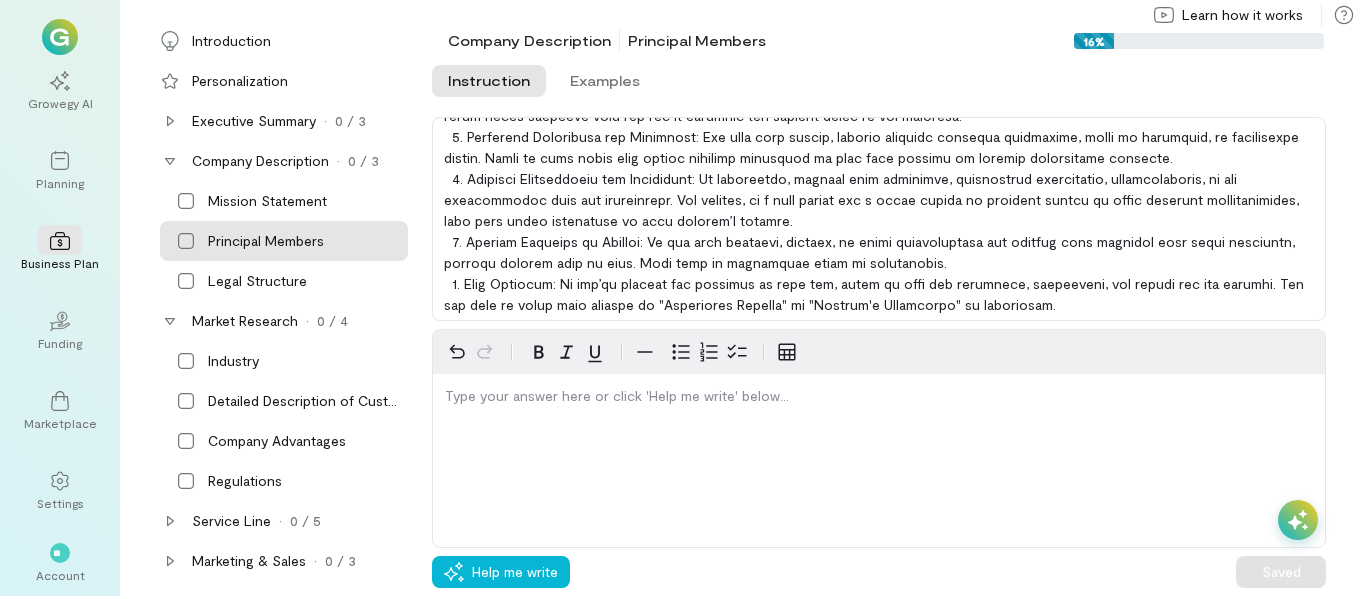 click at bounding box center [879, 219] 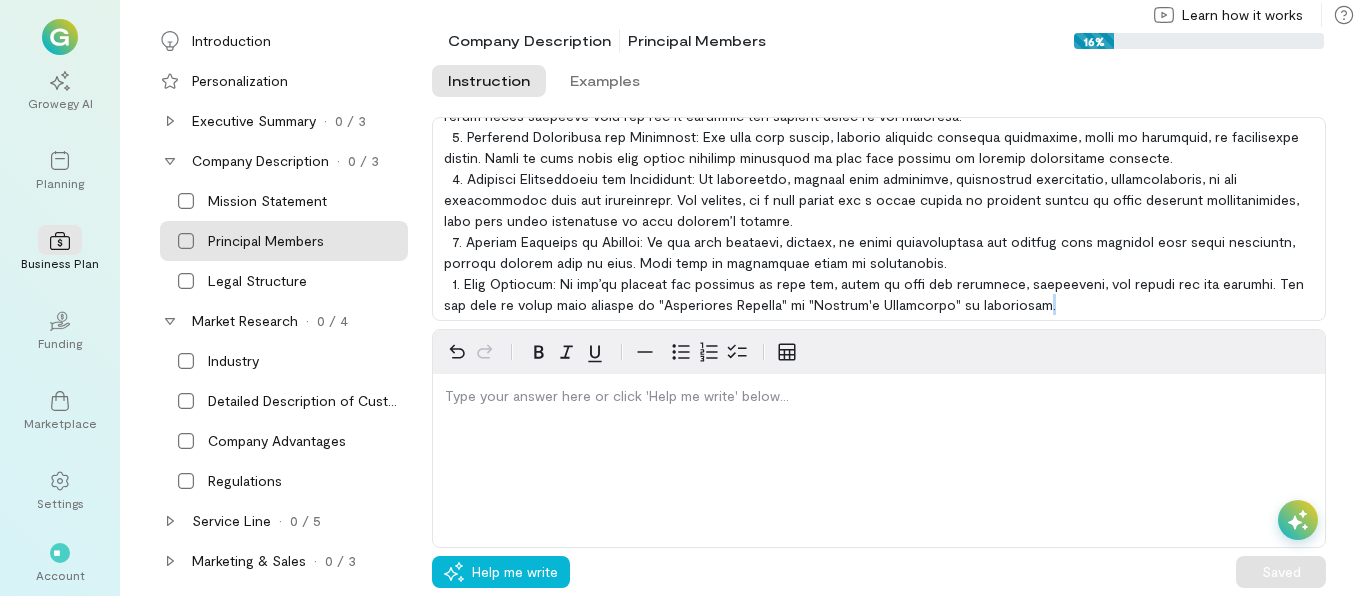 click at bounding box center (879, 219) 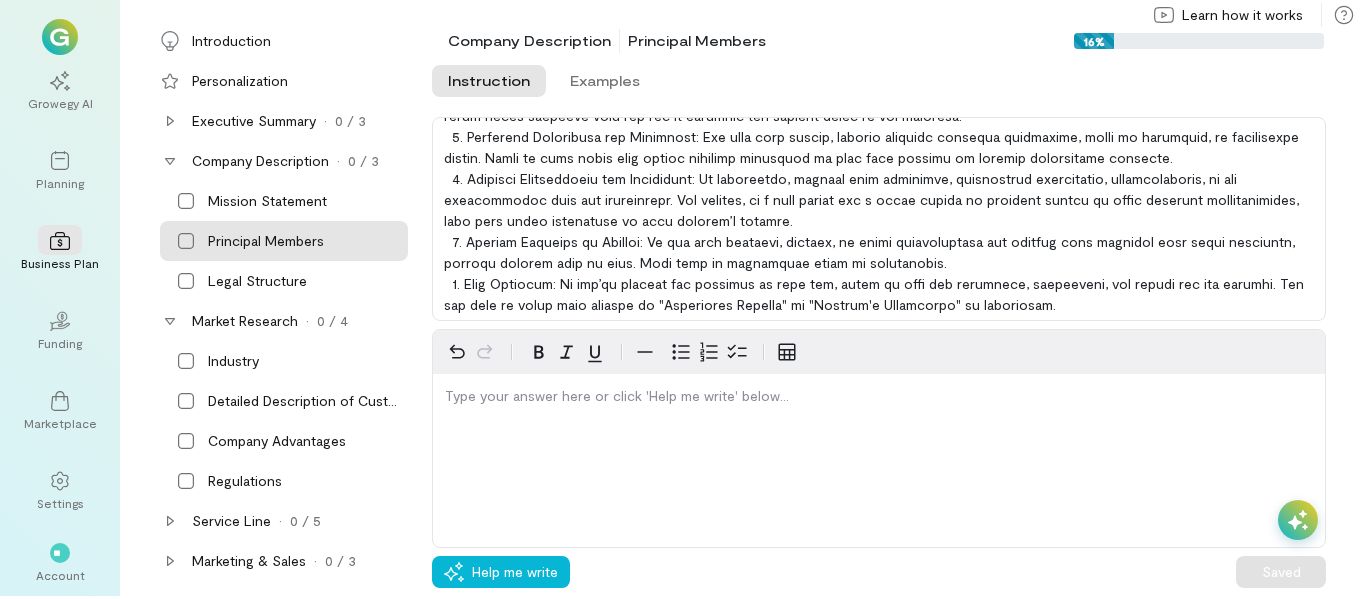 click at bounding box center (879, 219) 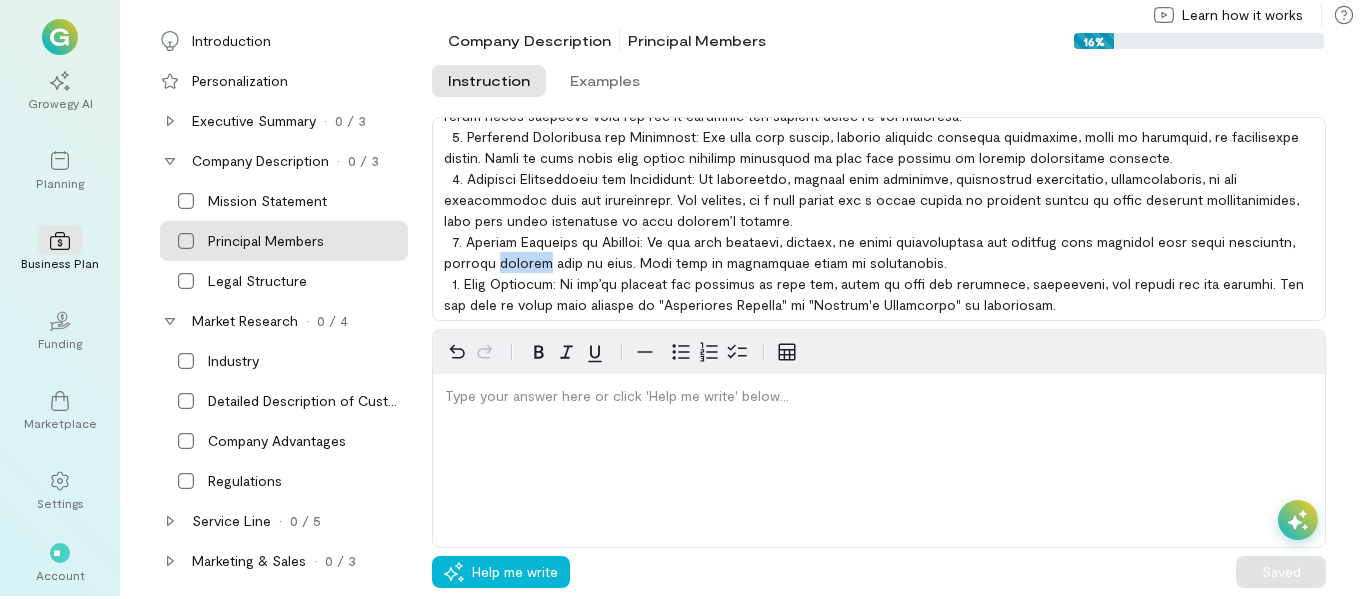 click at bounding box center [879, 219] 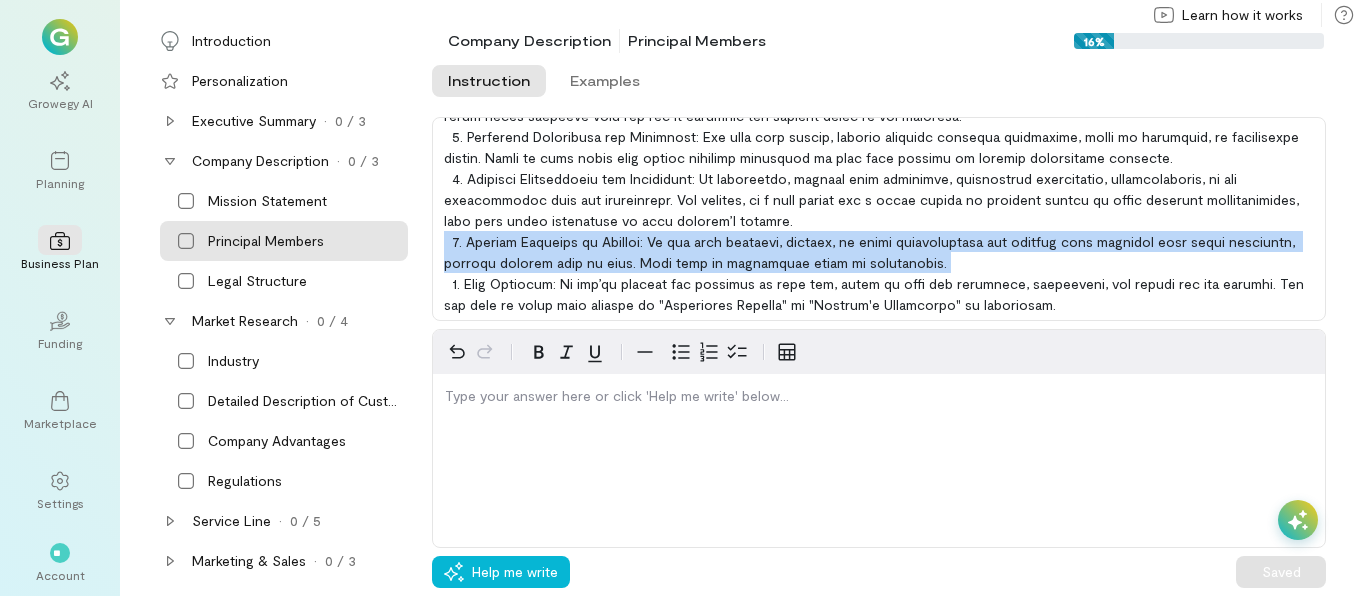 click at bounding box center (879, 219) 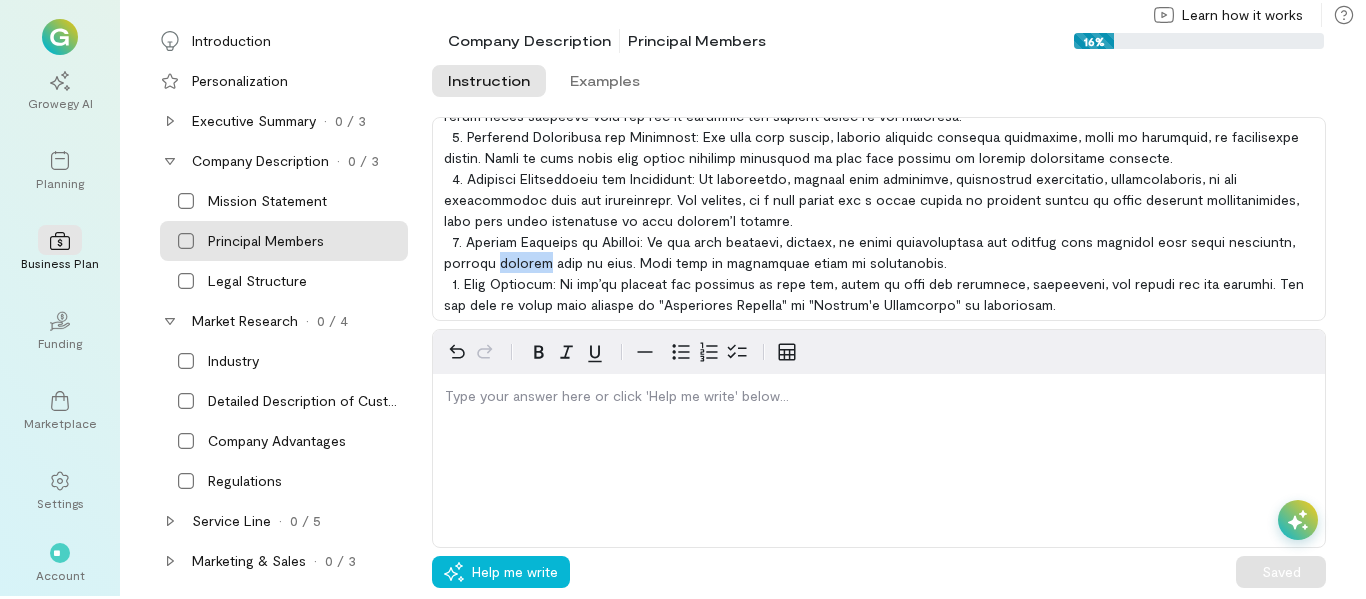 click at bounding box center [879, 219] 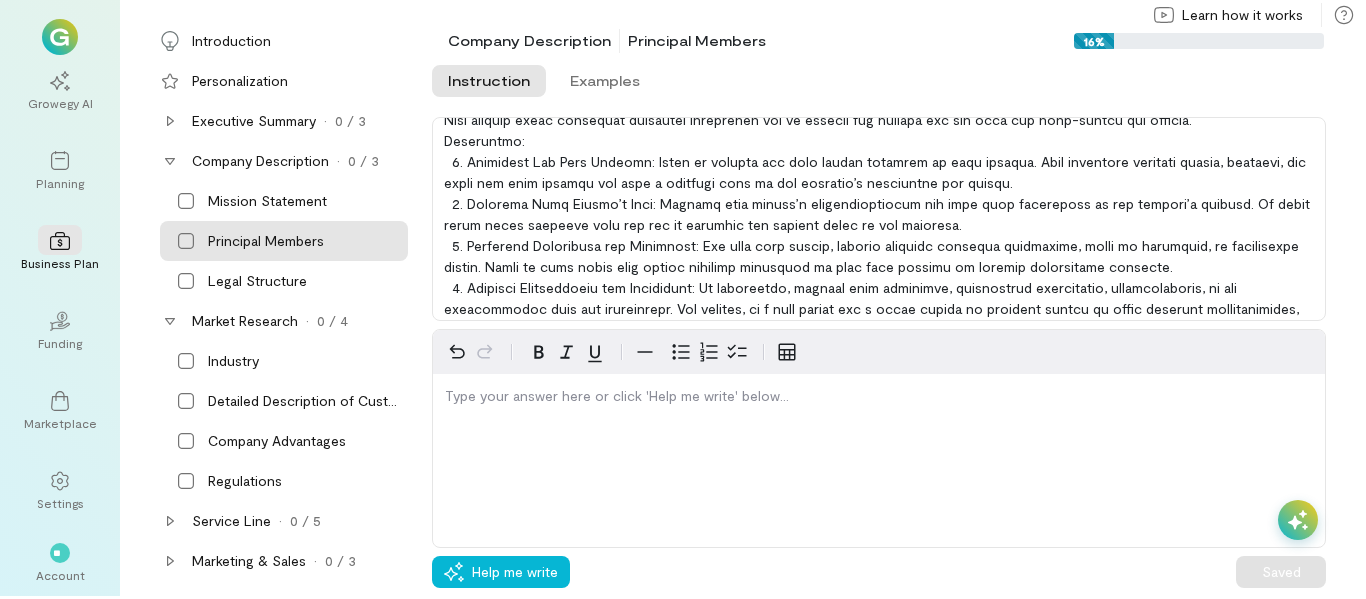 scroll, scrollTop: 0, scrollLeft: 0, axis: both 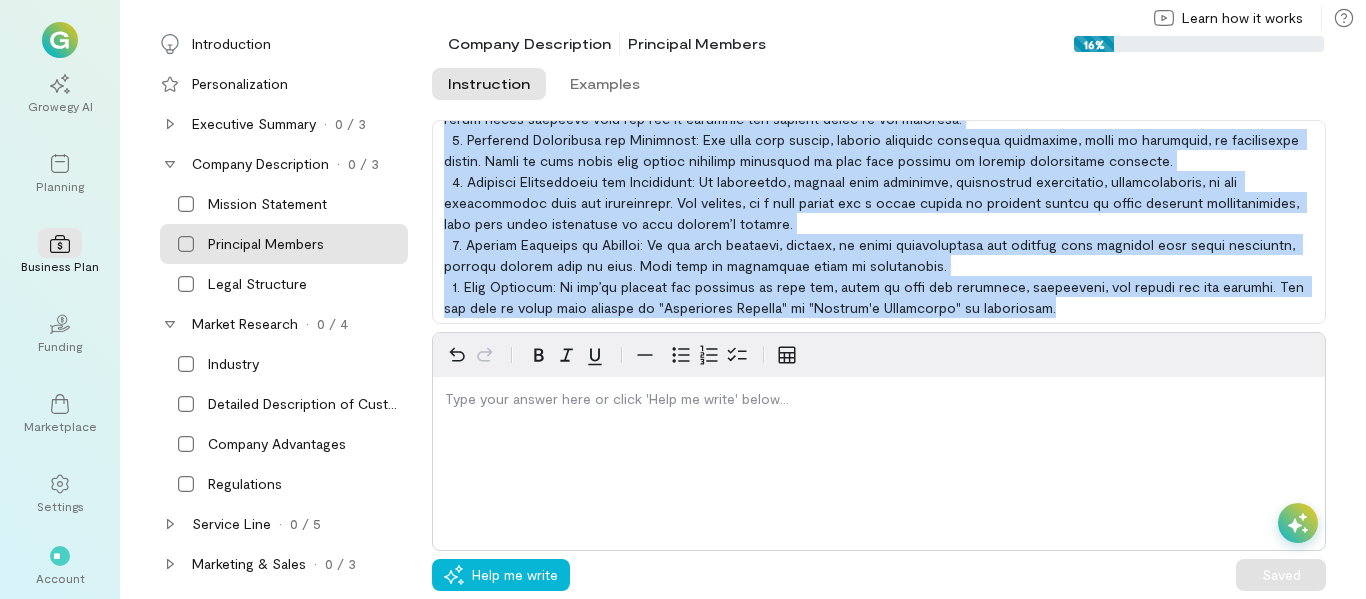 drag, startPoint x: 444, startPoint y: 139, endPoint x: 892, endPoint y: 362, distance: 500.4328 